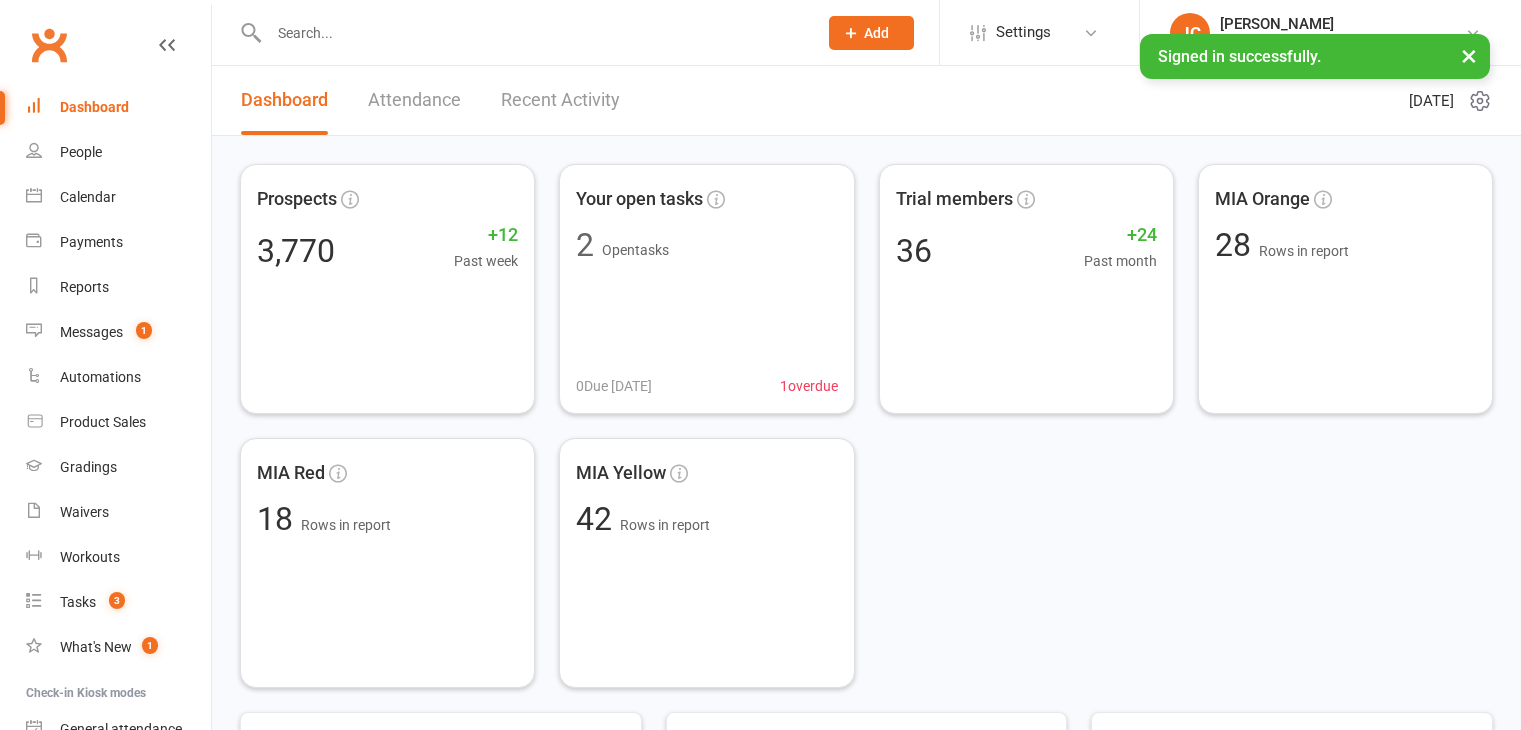 scroll, scrollTop: 0, scrollLeft: 0, axis: both 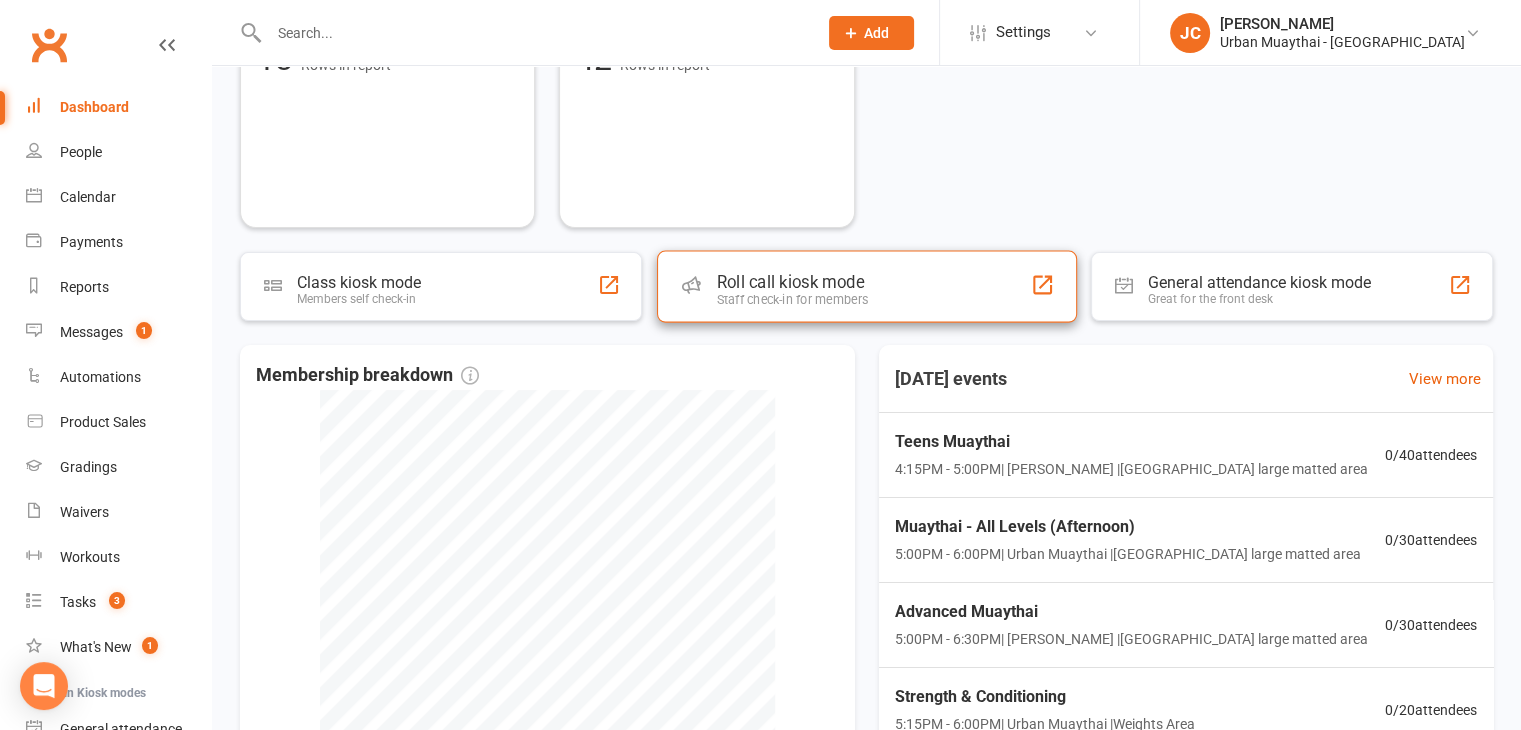 click on "Roll call kiosk mode" at bounding box center [792, 282] 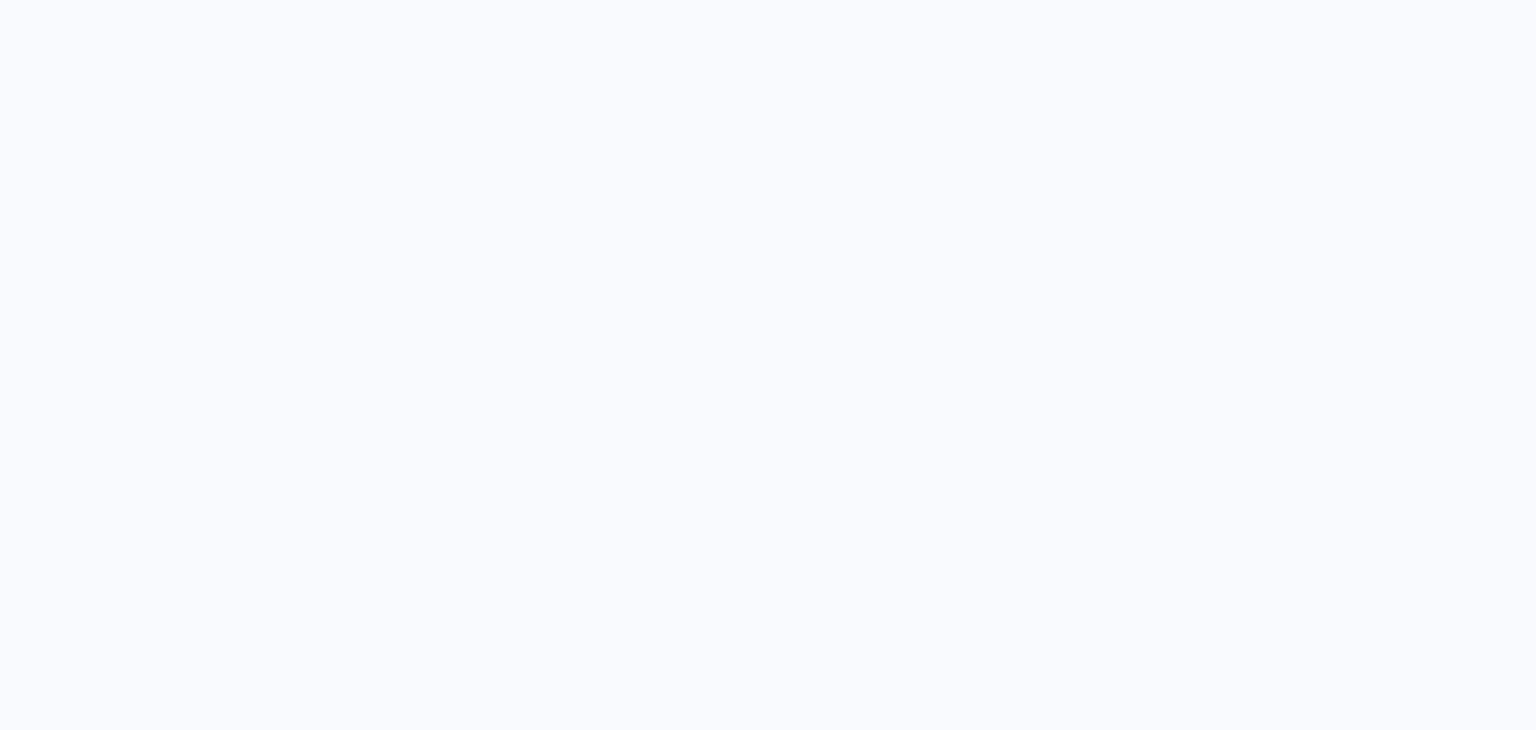 scroll, scrollTop: 0, scrollLeft: 0, axis: both 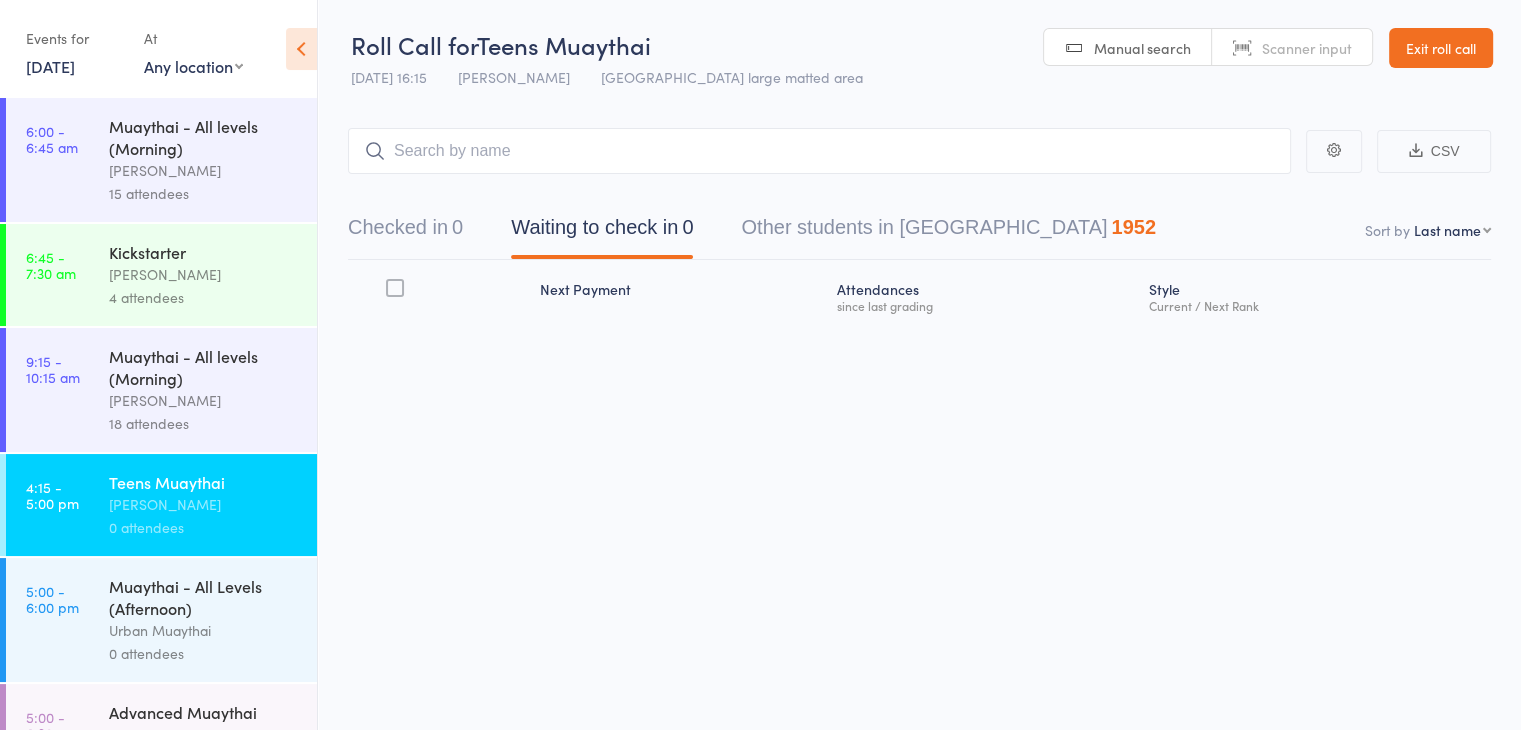 click on "Muaythai - All Levels (Afternoon)" at bounding box center (204, 597) 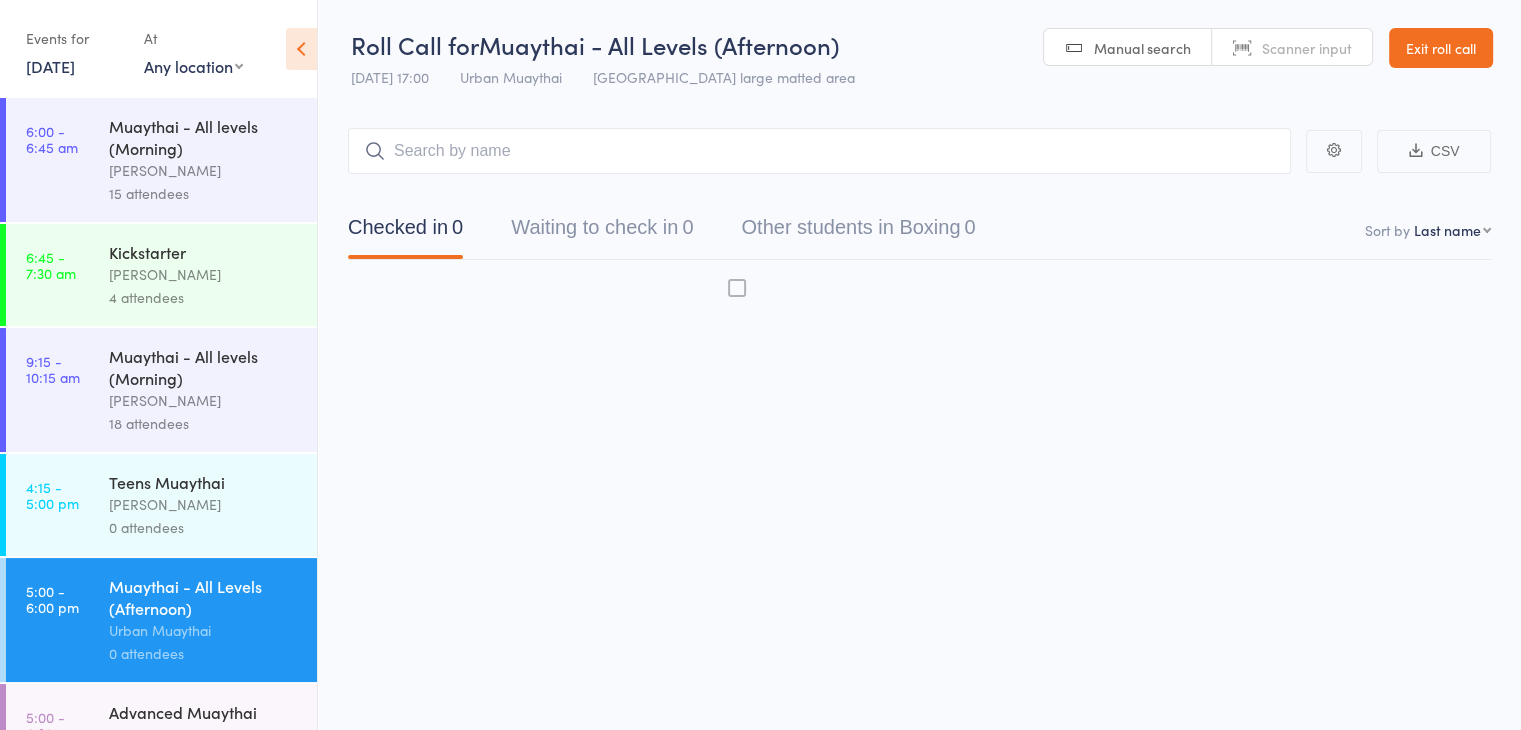 click on "0 attendees" at bounding box center [204, 653] 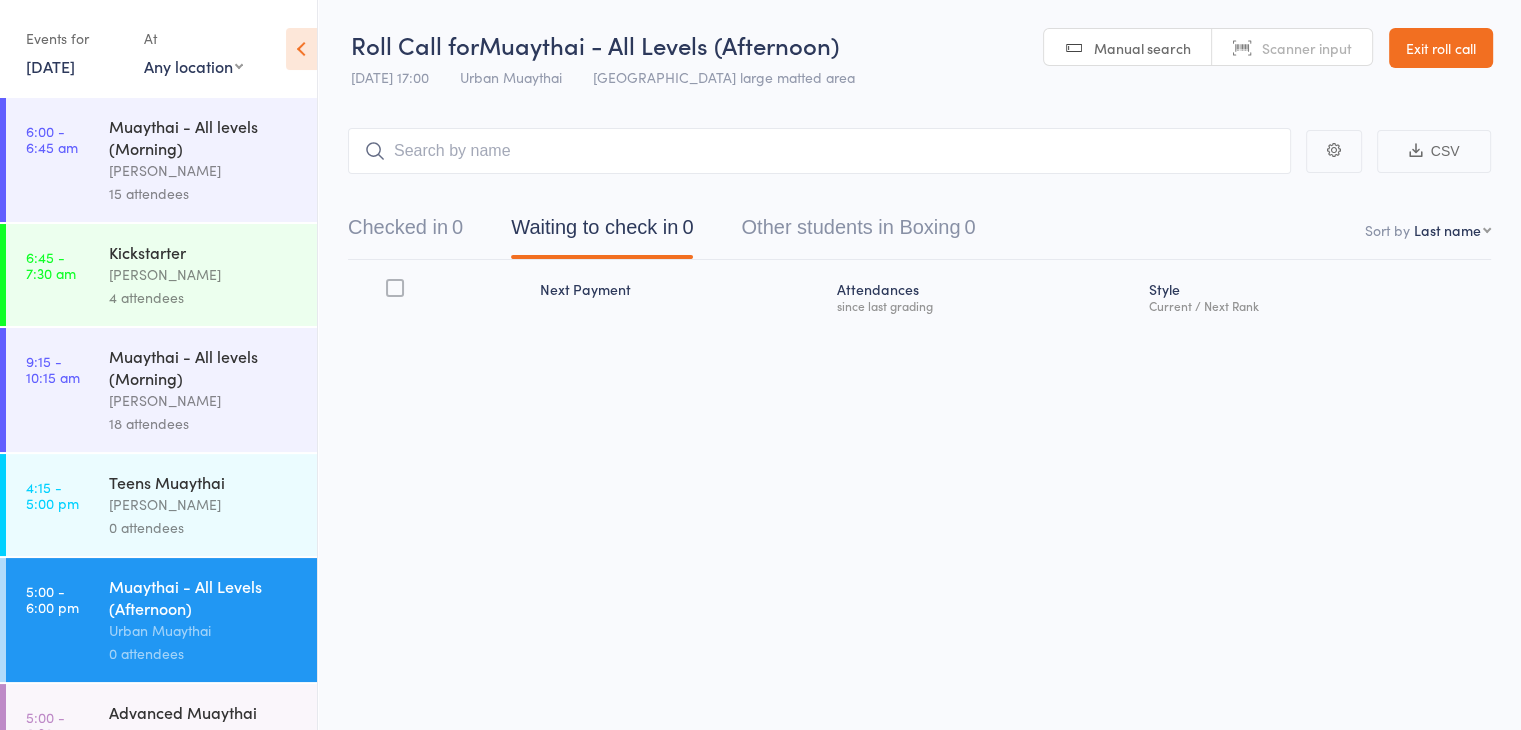 click on "Checked in  0" at bounding box center [405, 232] 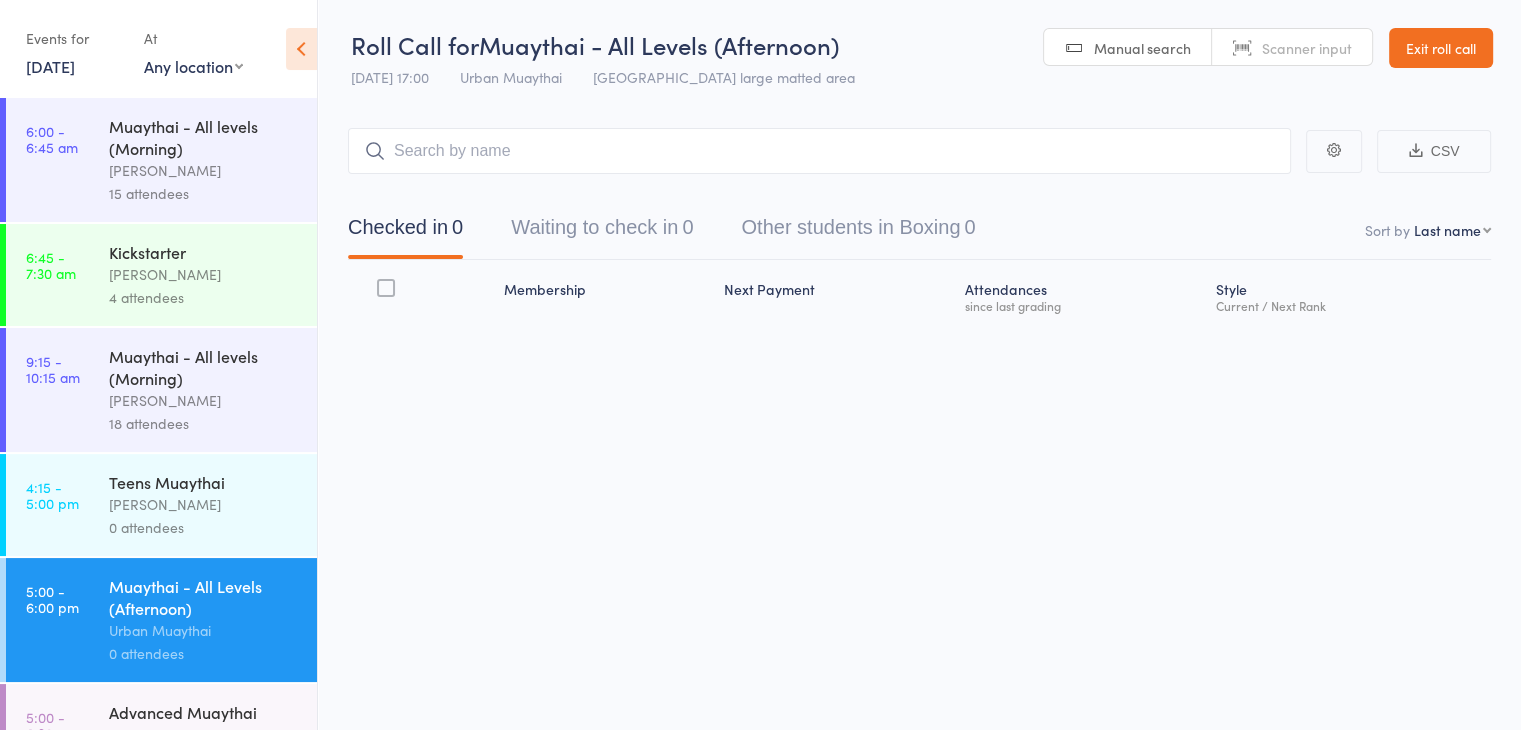 click on "Scanner input" at bounding box center (1292, 48) 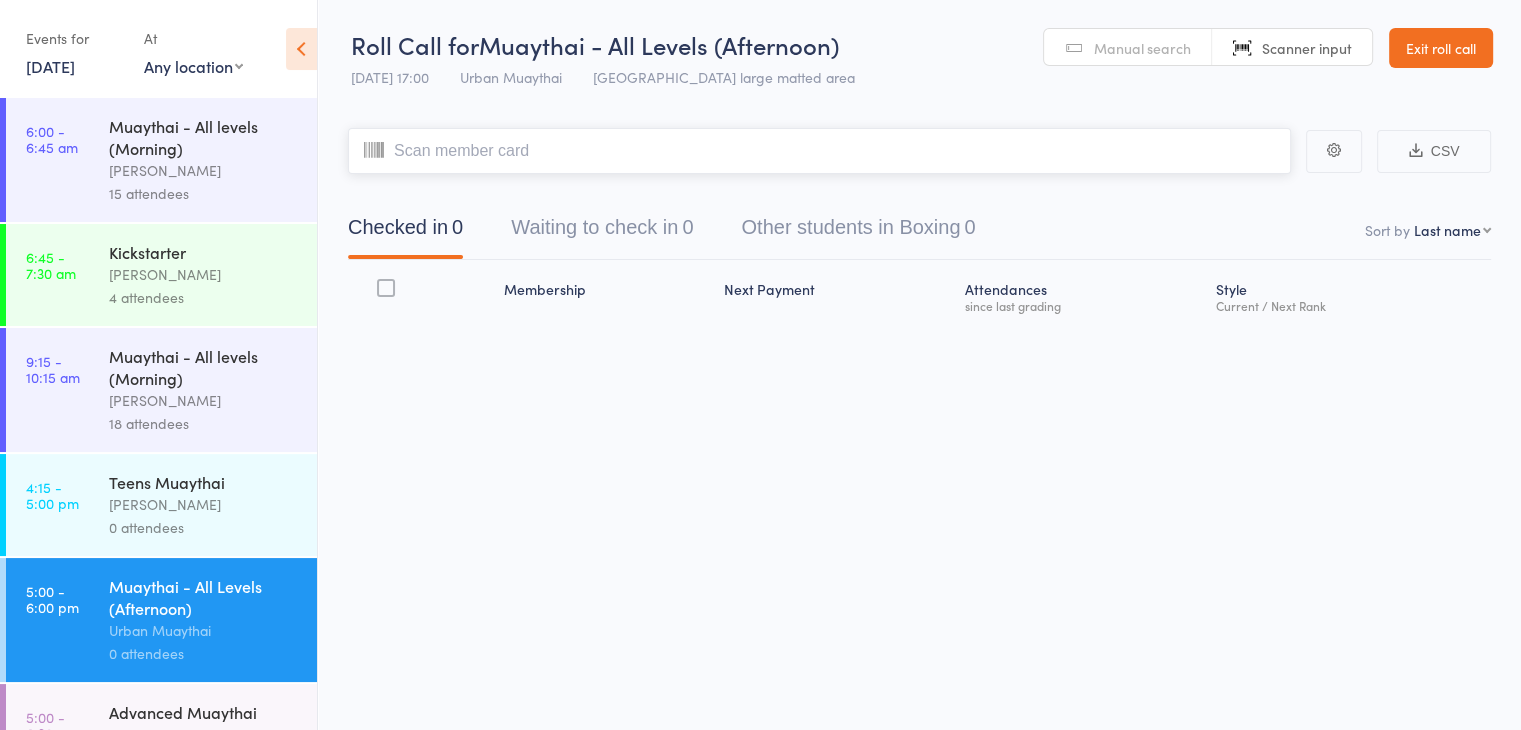 click at bounding box center [819, 151] 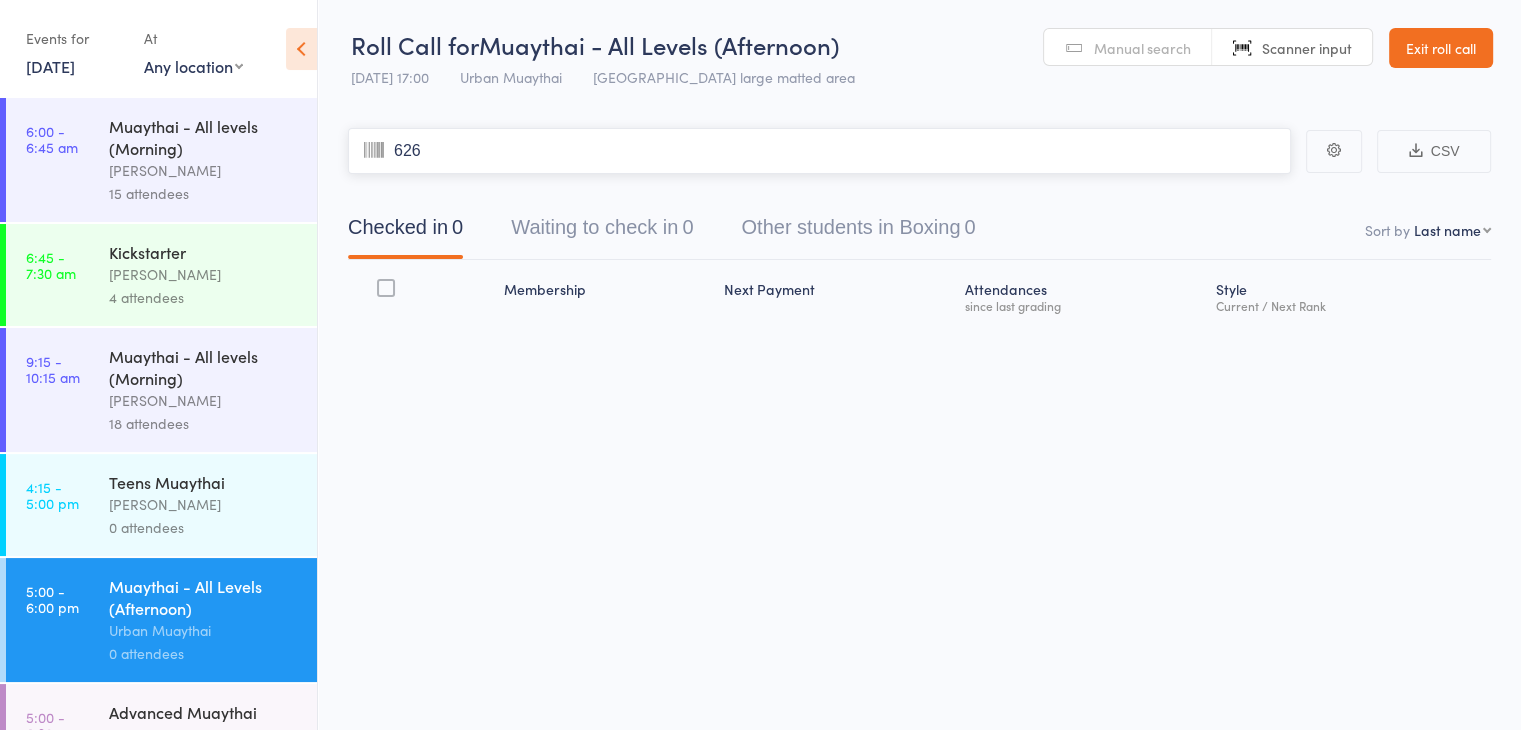 type on "6265" 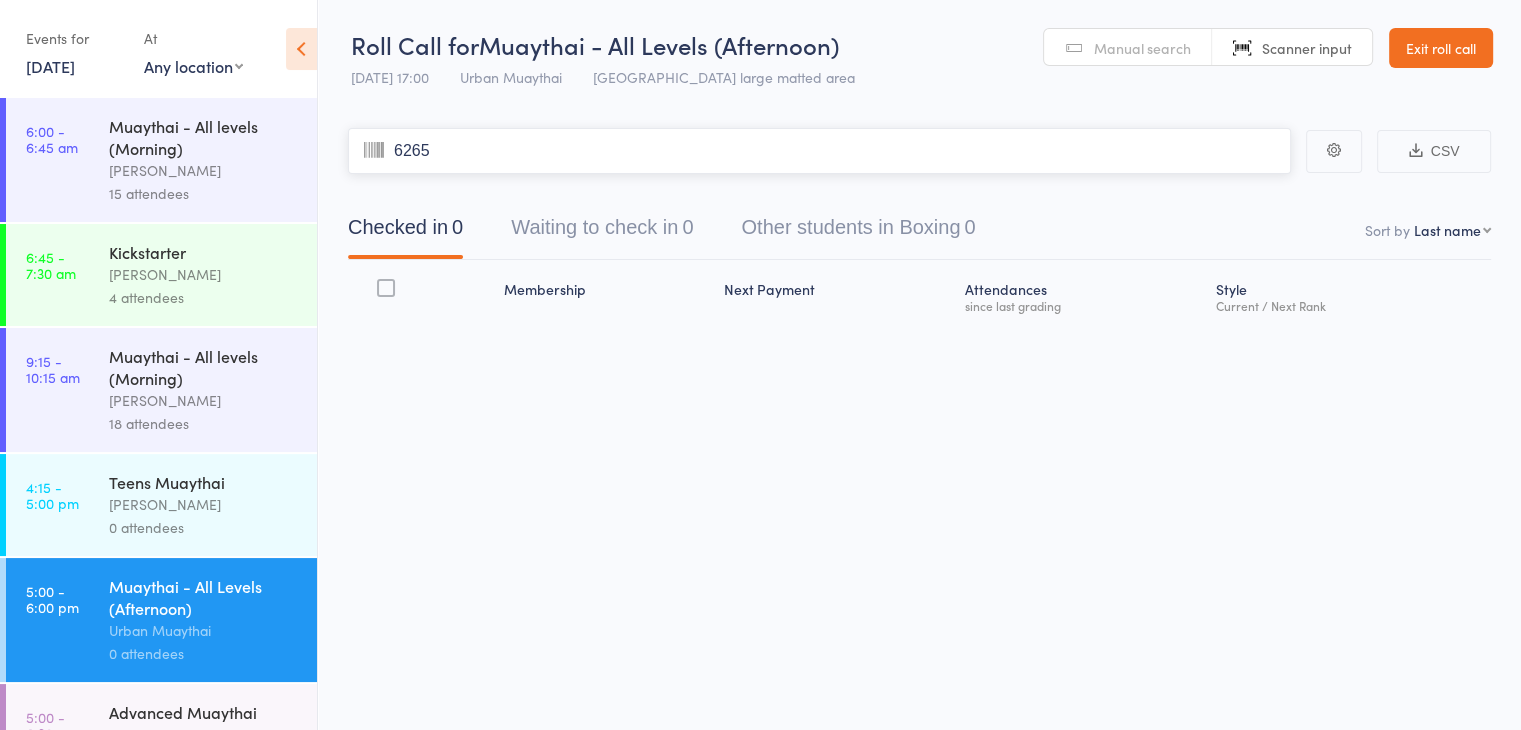 type 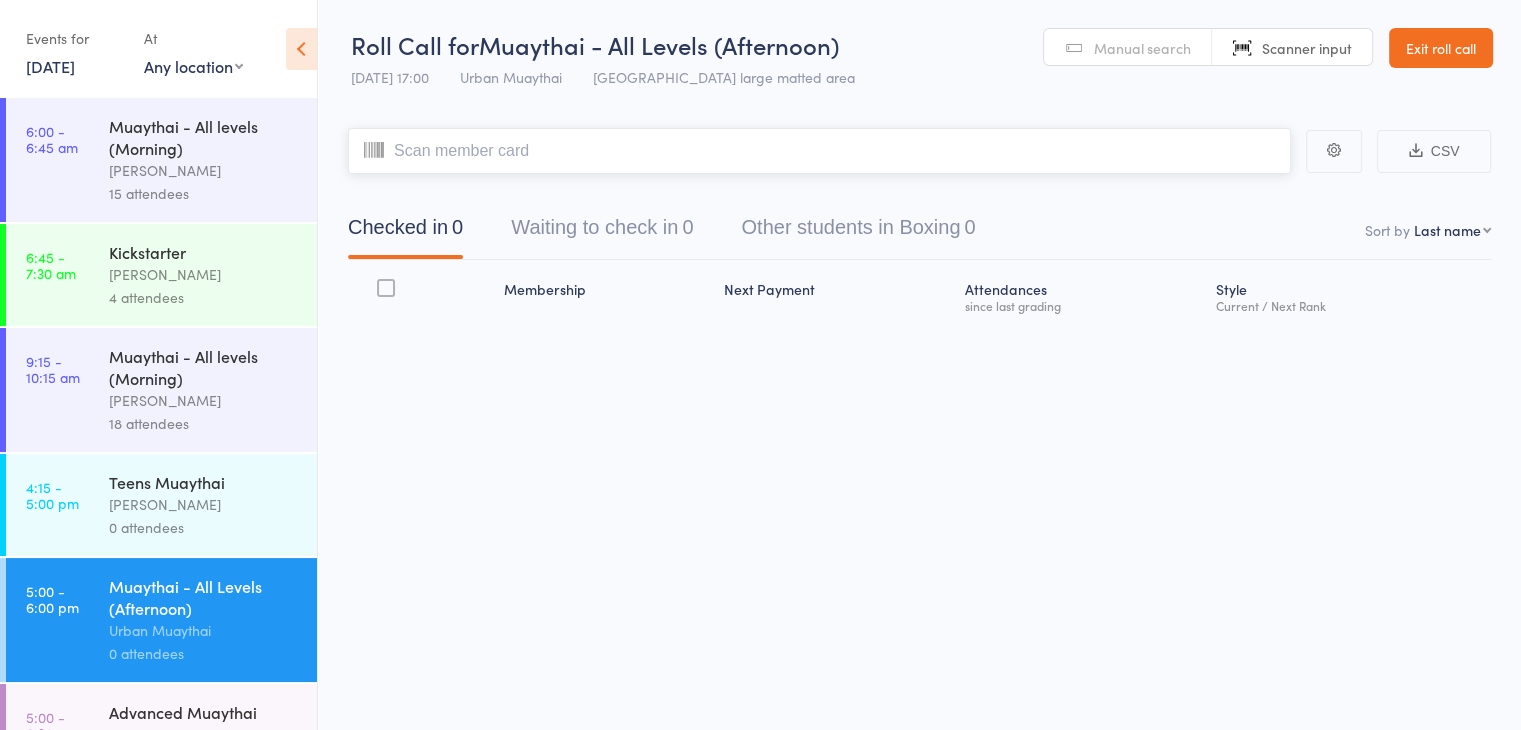 click at bounding box center (819, 151) 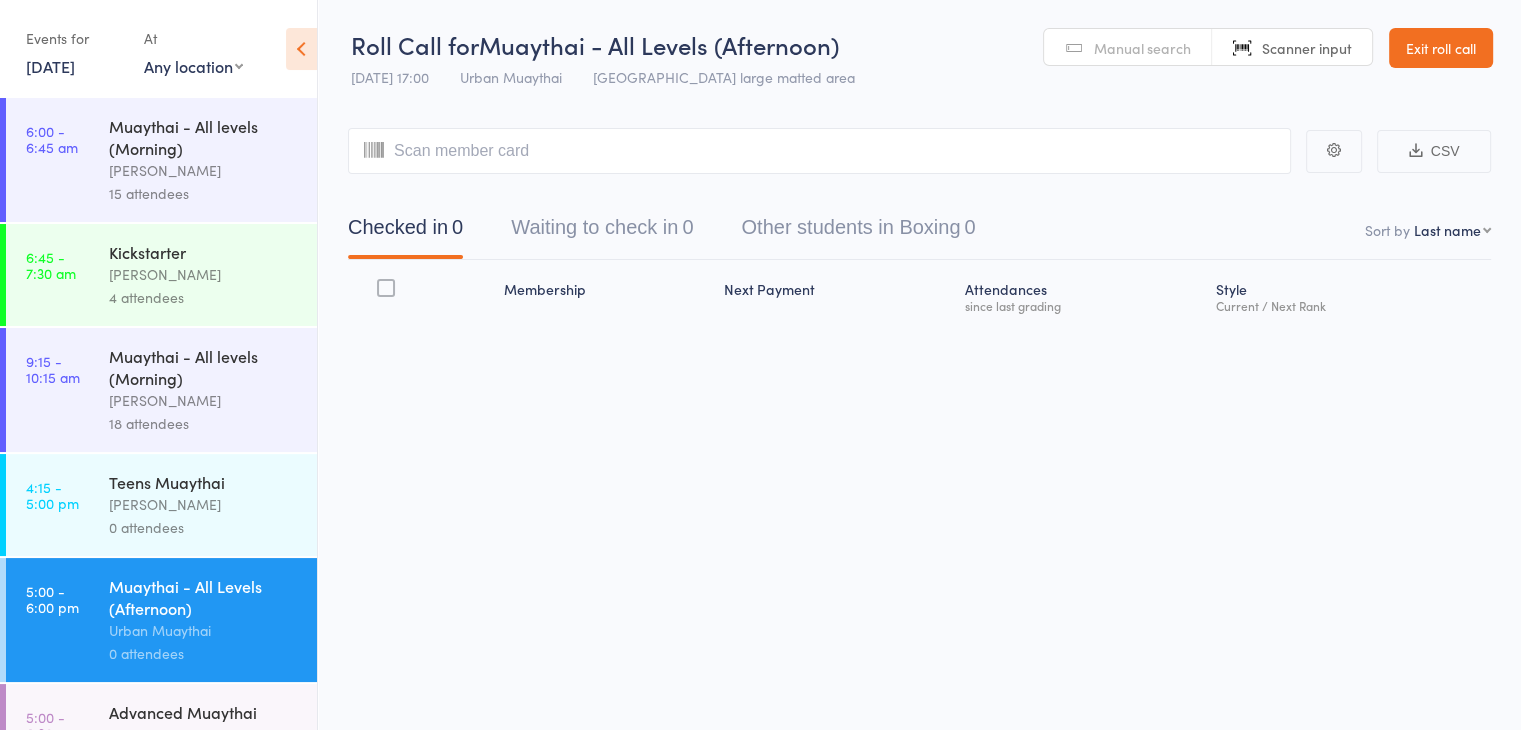 click on "CSV
Checked in  0 Waiting to check in  0 Other students in Boxing  0
Sort by   Last name First name Last name Birthday today? Behind on payments? Check in time Next payment date Next payment amount Membership name Membership expires Ready to grade Style and Rank Style attendance count All attendance count Last Promoted Membership Next Payment Atten­dances since last grading Style Current / Next Rank" at bounding box center (919, 254) 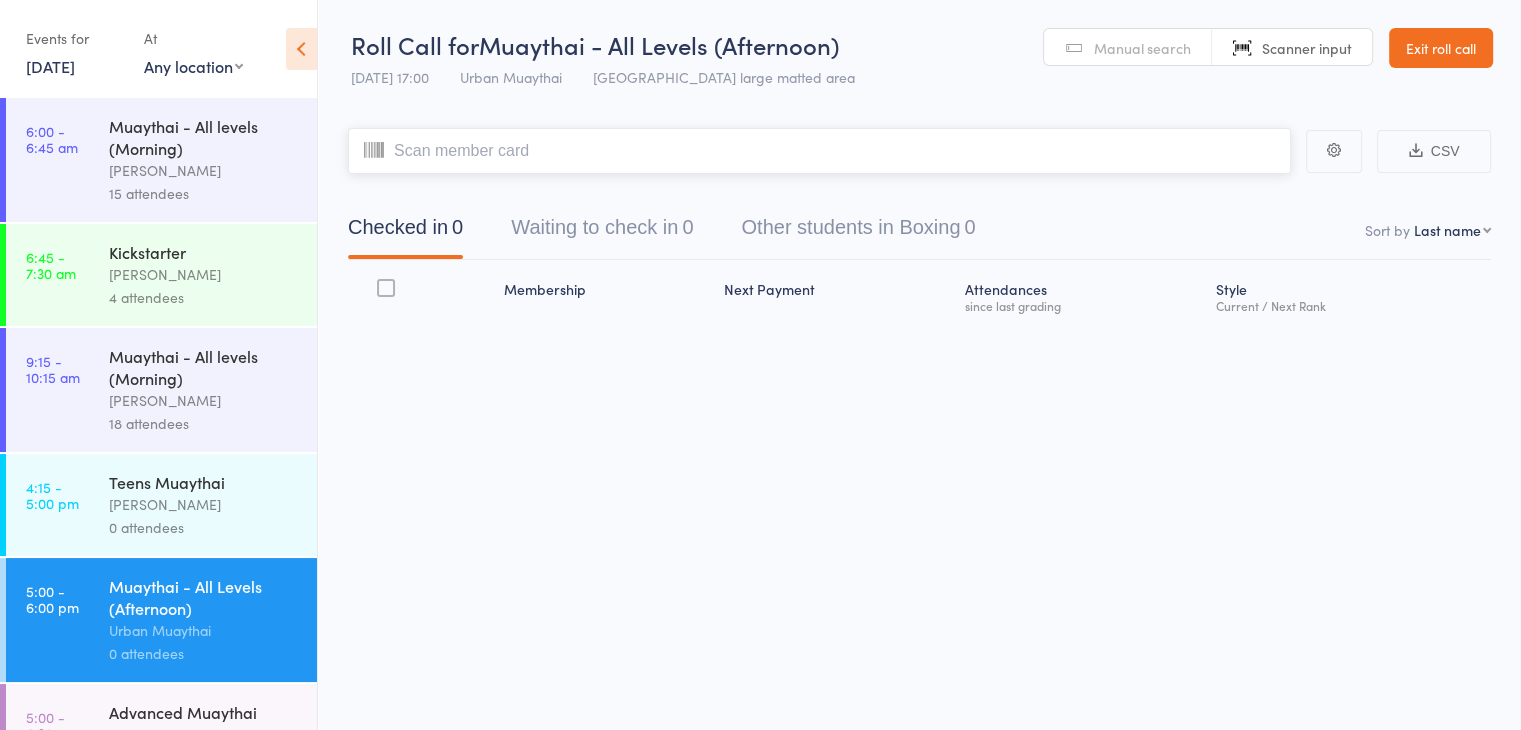 click at bounding box center (819, 151) 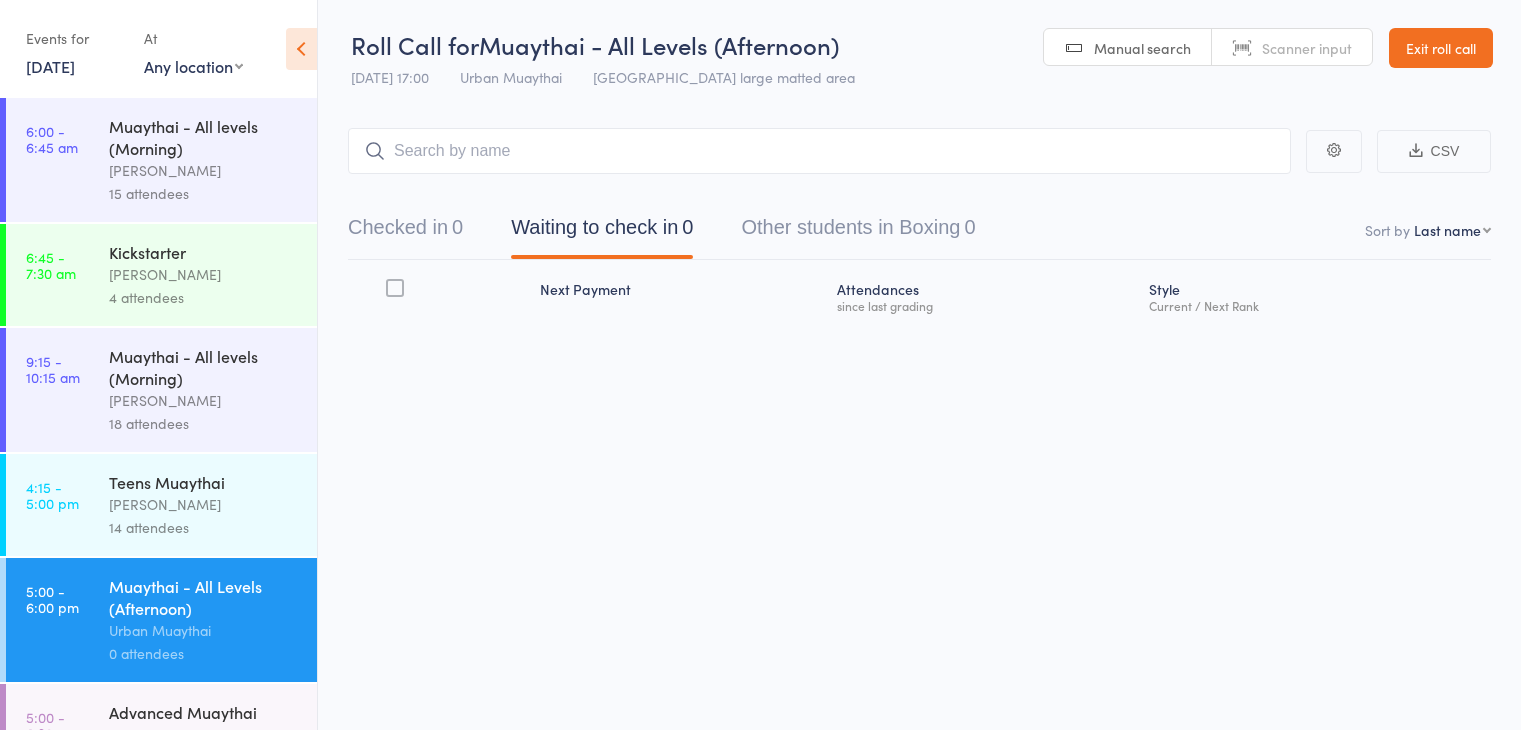 scroll, scrollTop: 0, scrollLeft: 0, axis: both 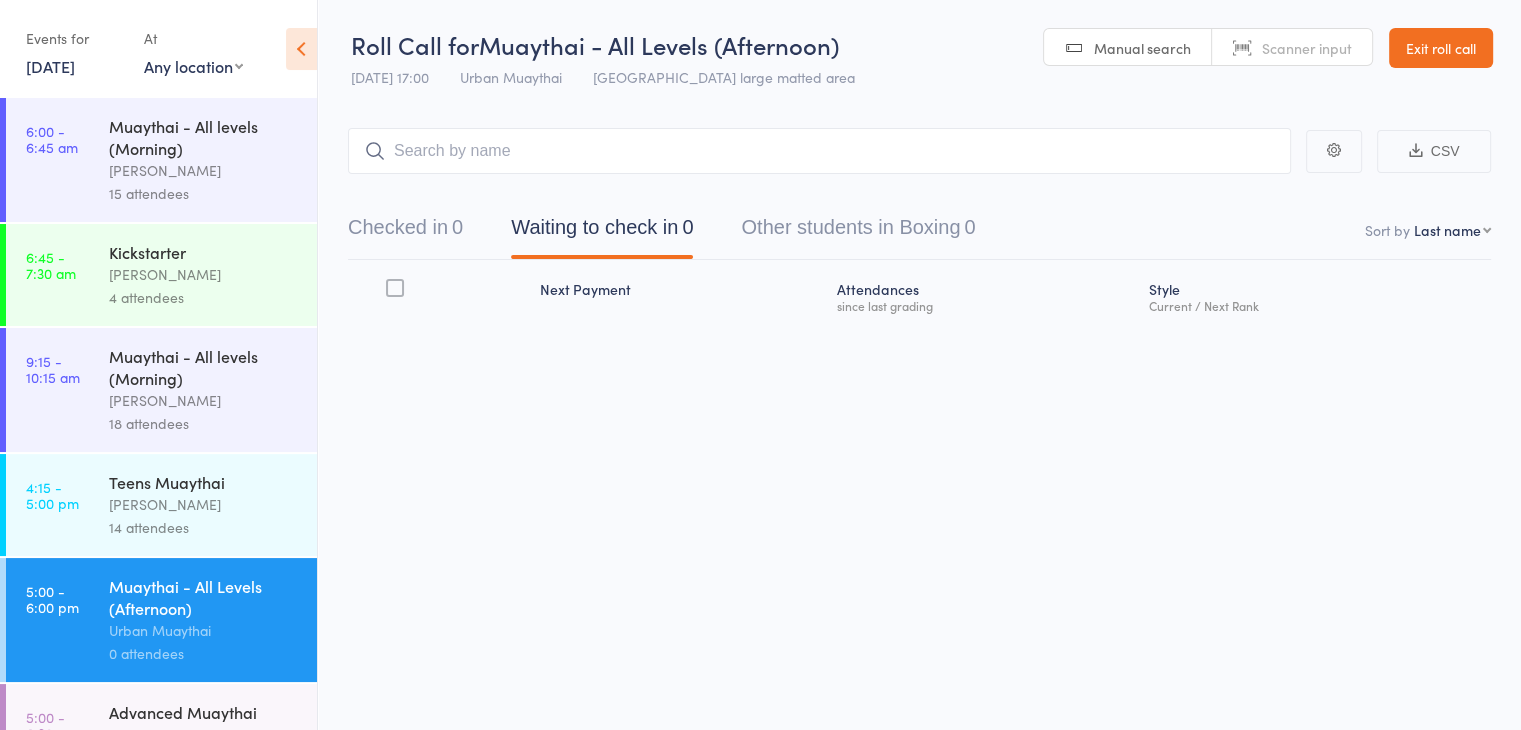 click on "Scanner input" at bounding box center (1307, 48) 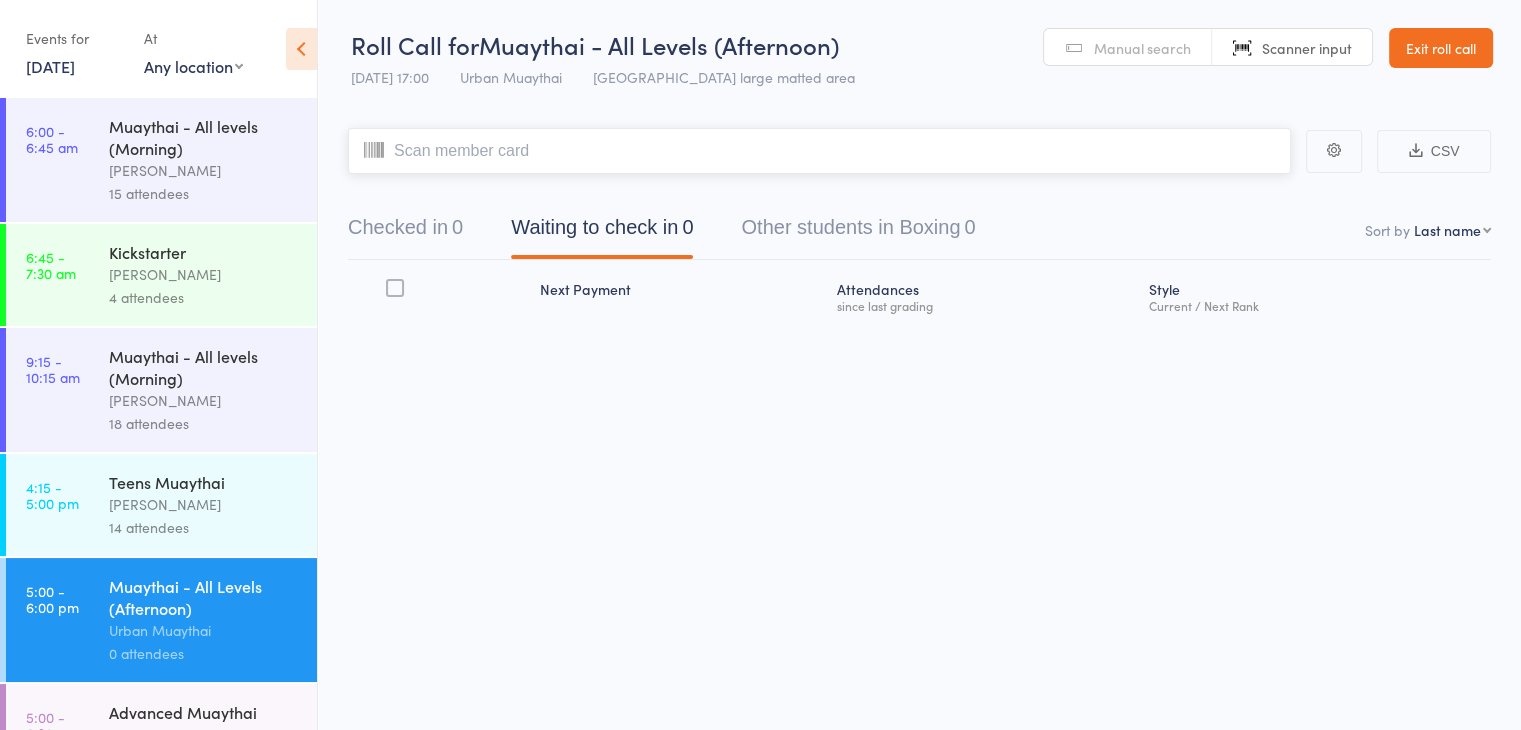 click at bounding box center (819, 151) 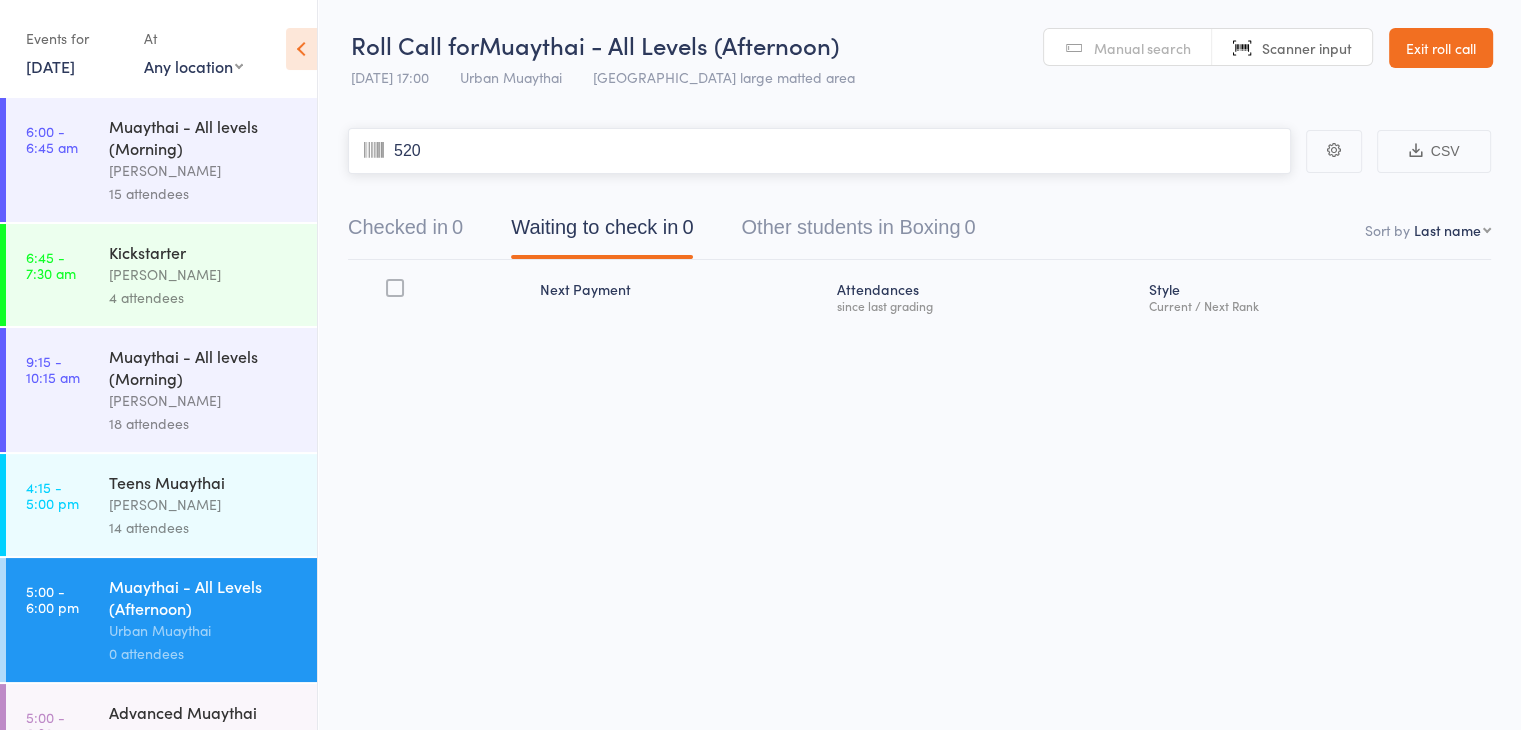 type on "5207" 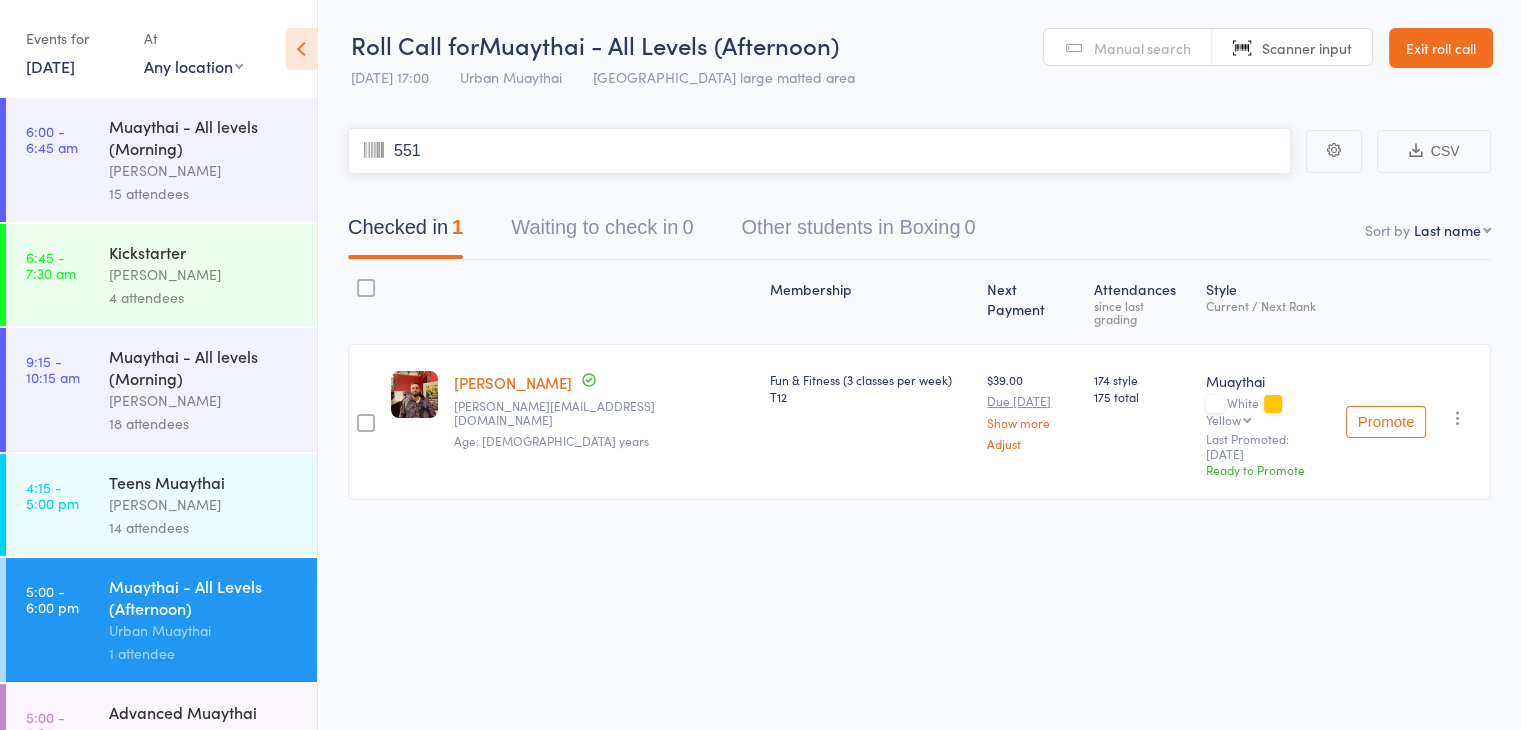 type on "5516" 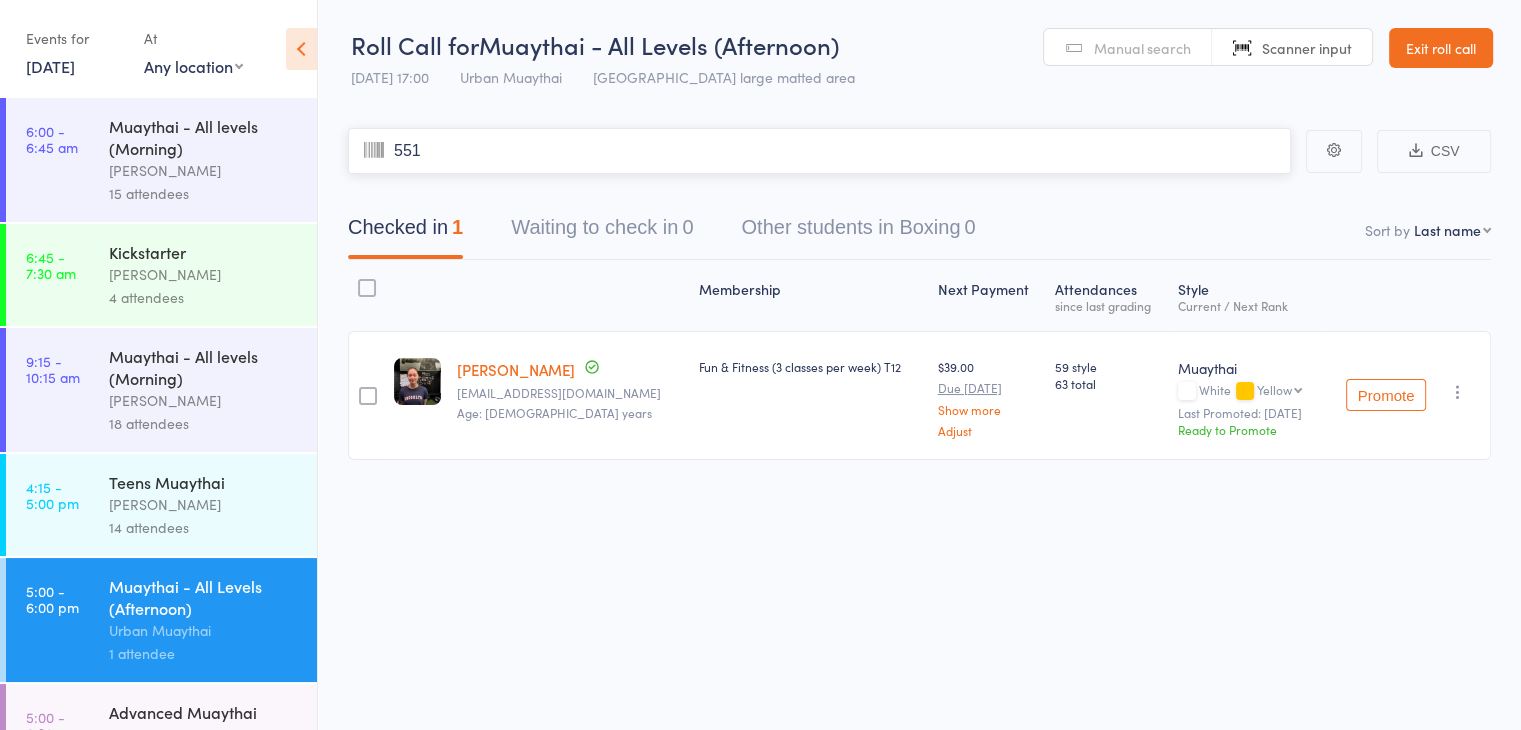 type on "5517" 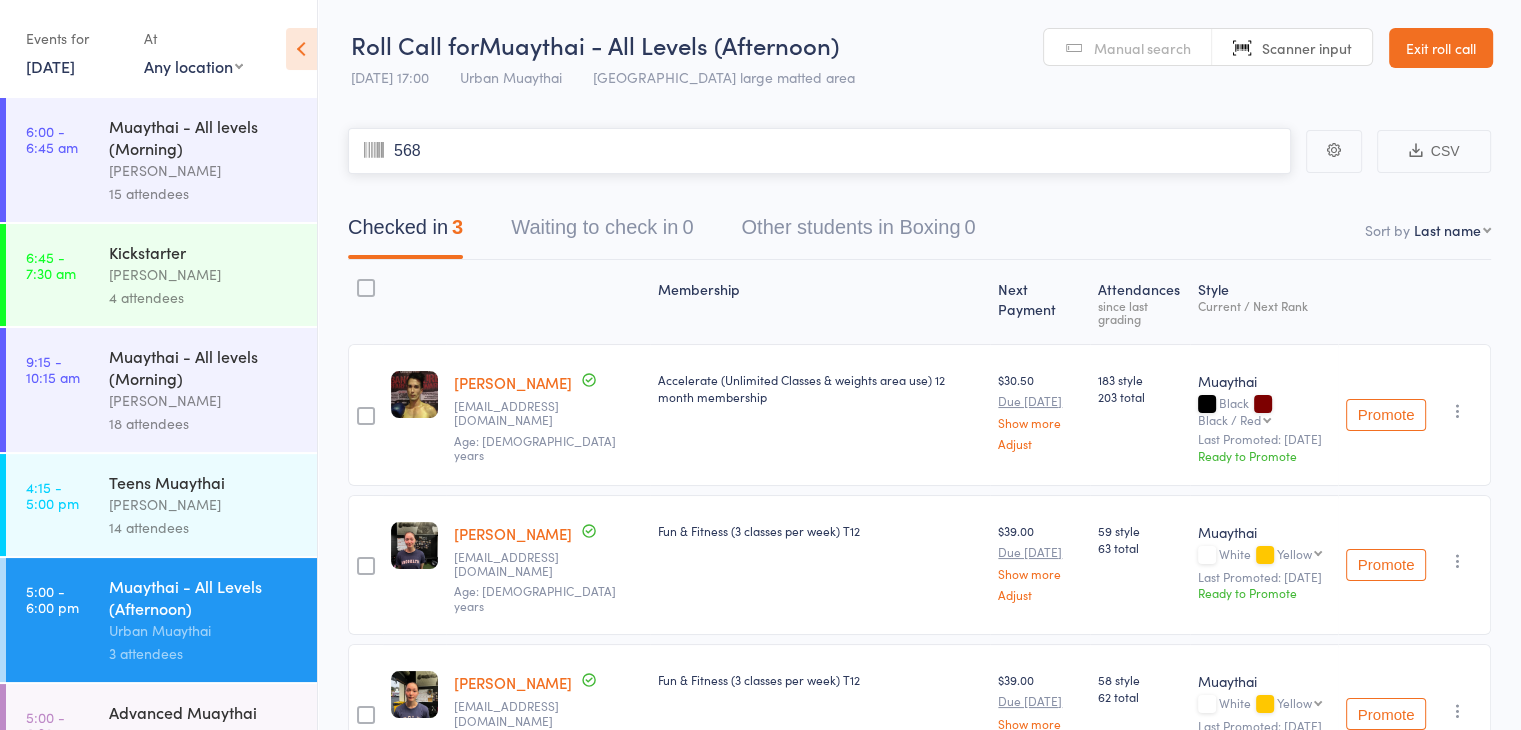 type on "5680" 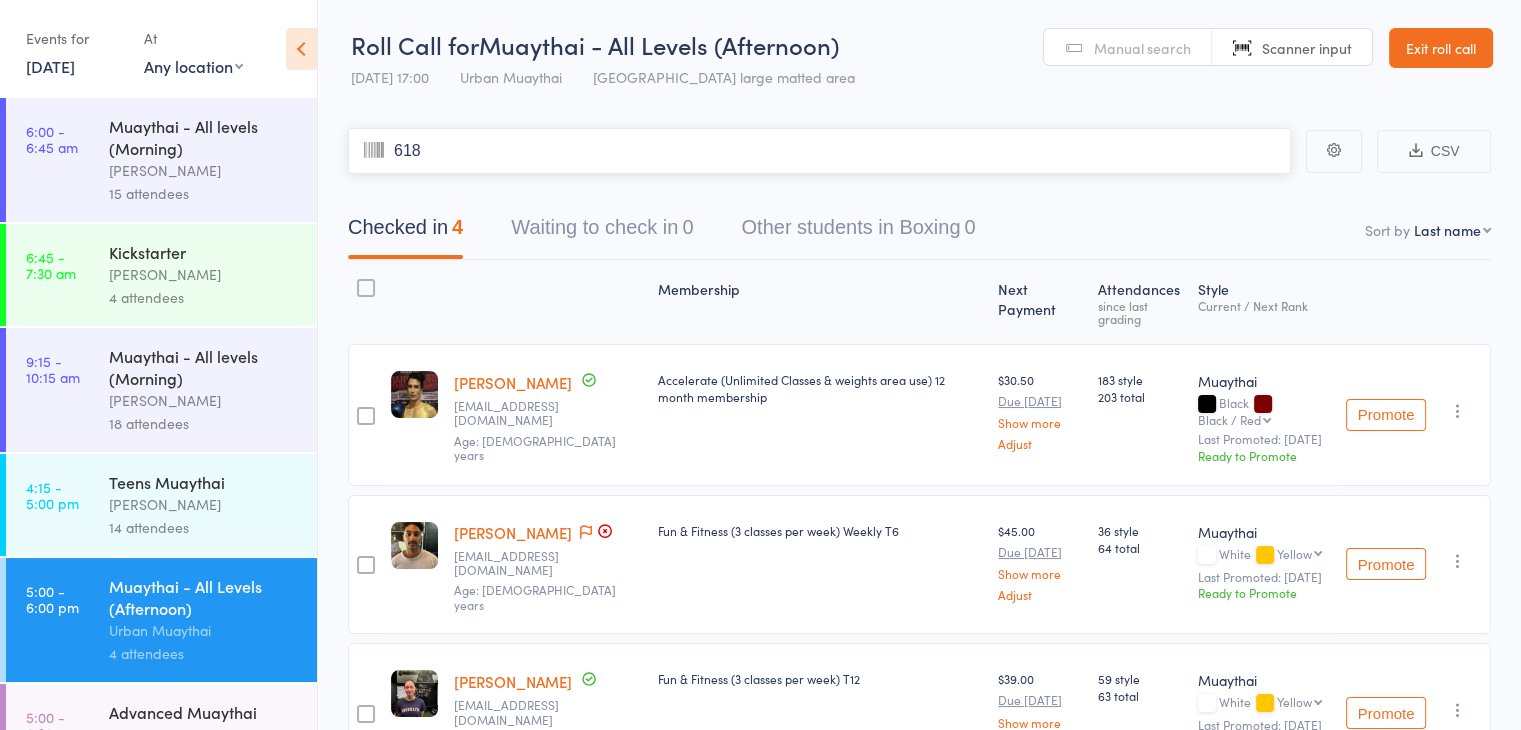 type on "6189" 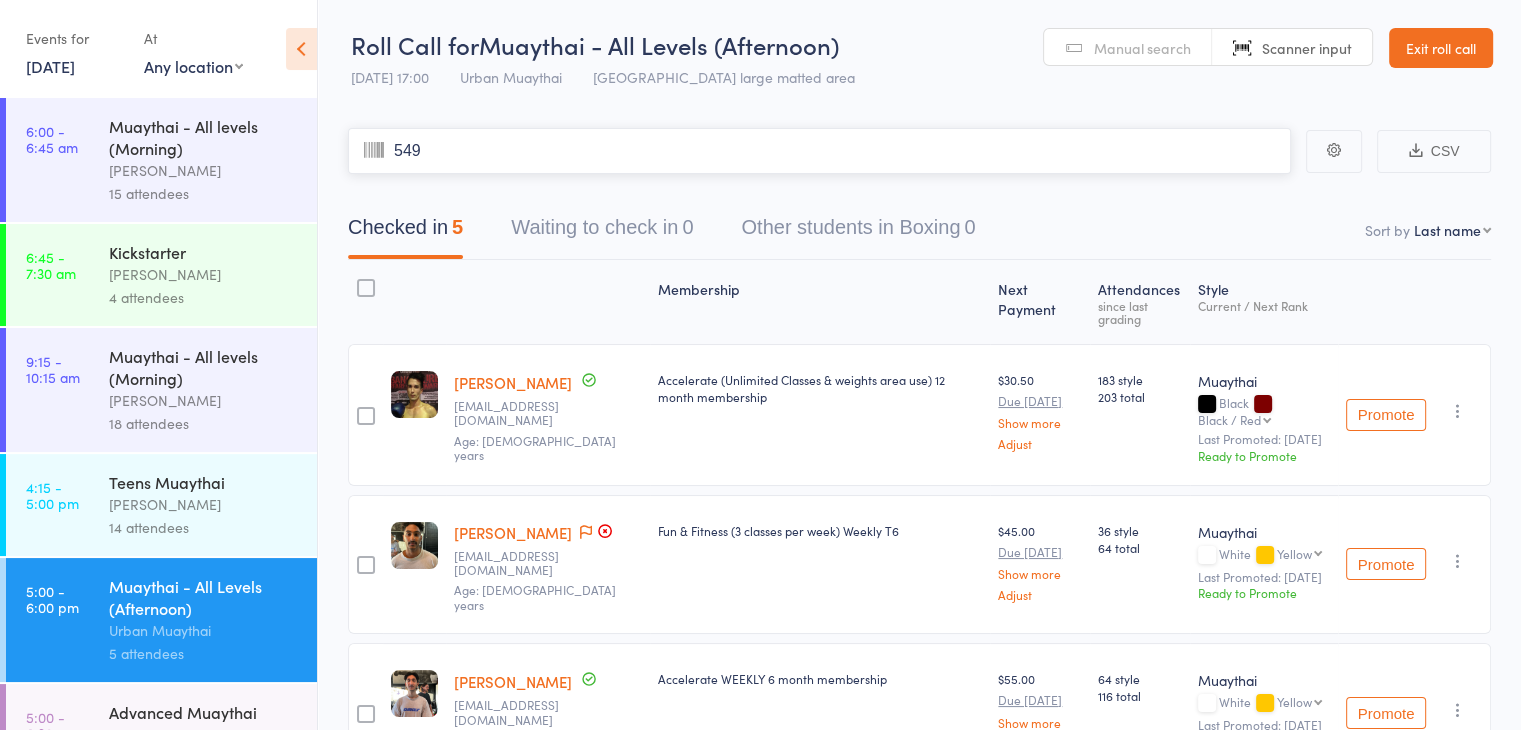 type on "5495" 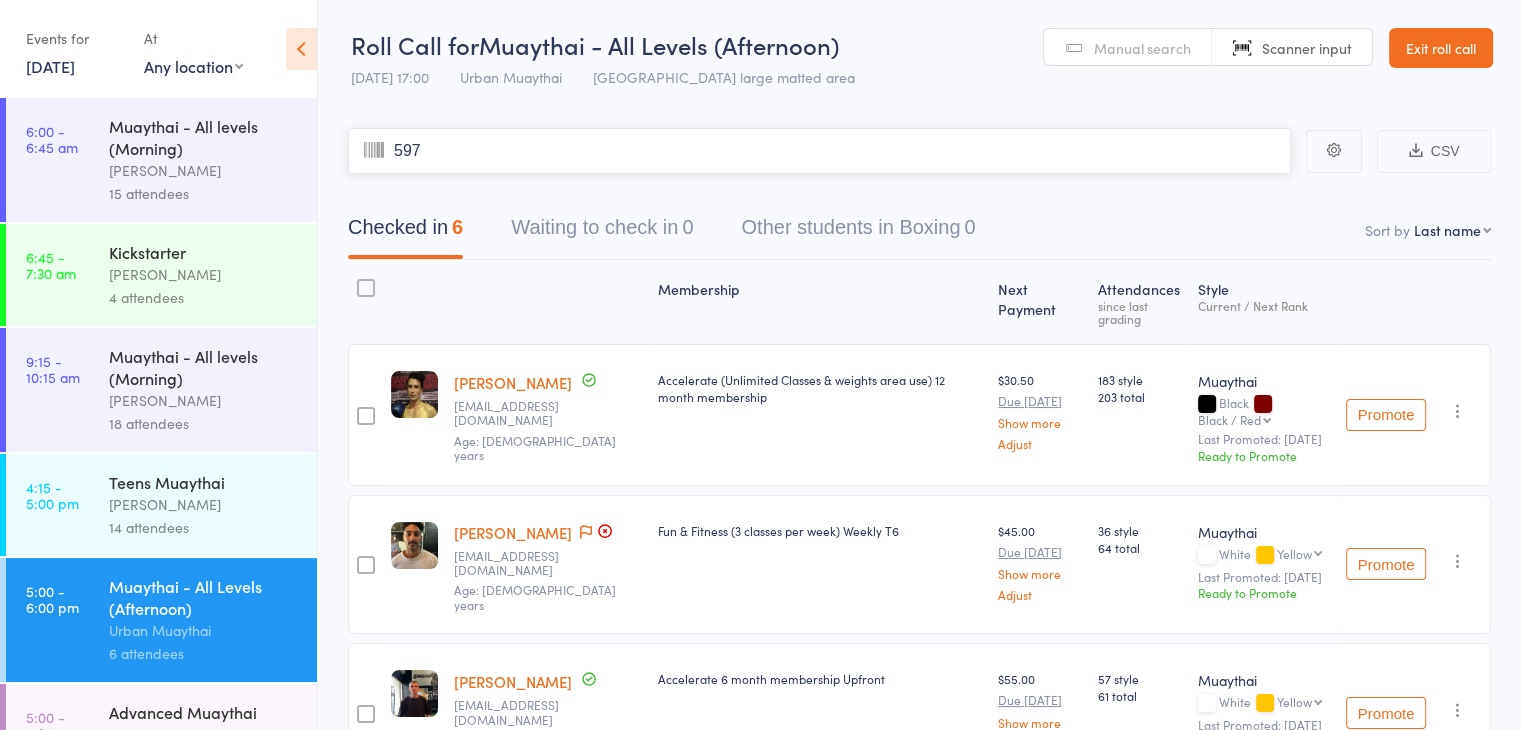 type on "5977" 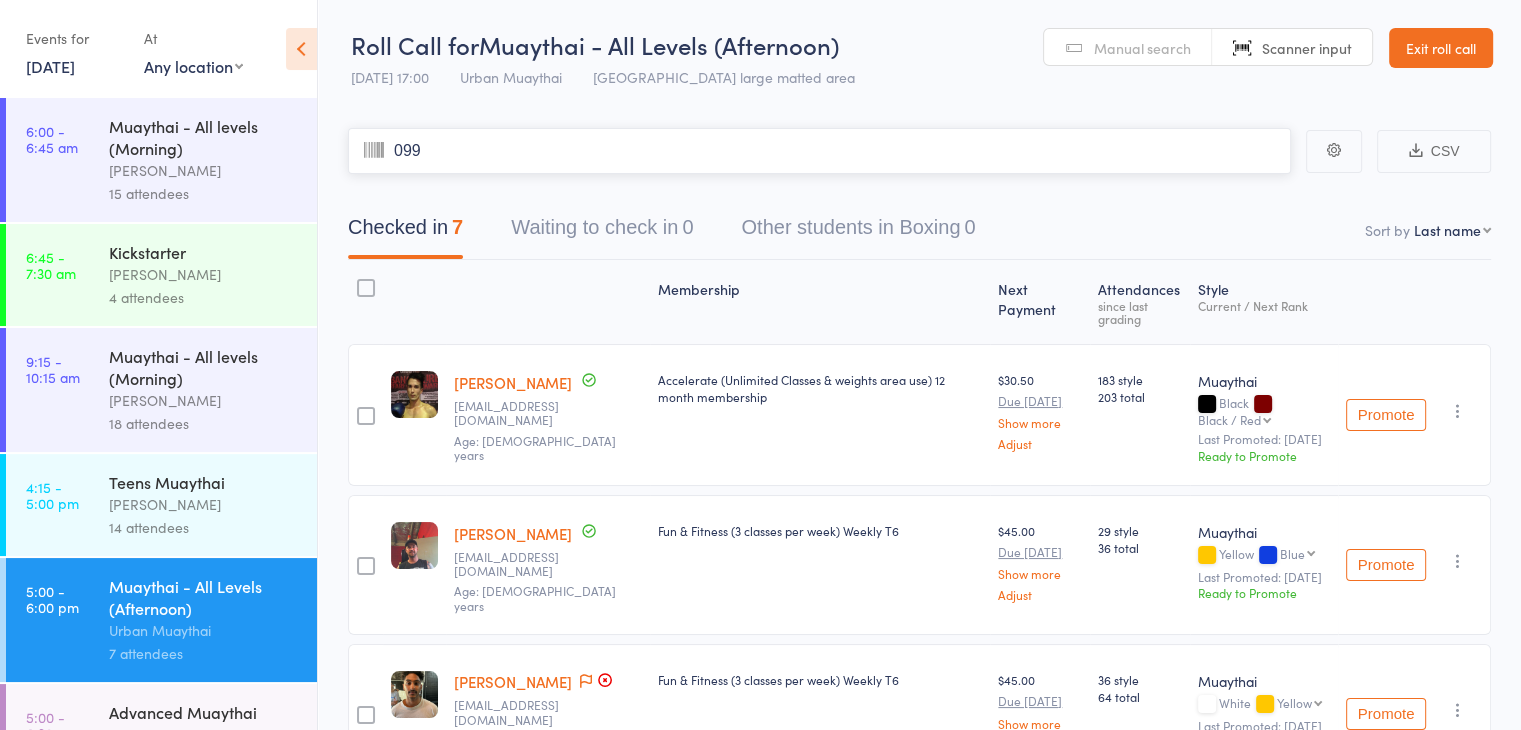 type on "0990" 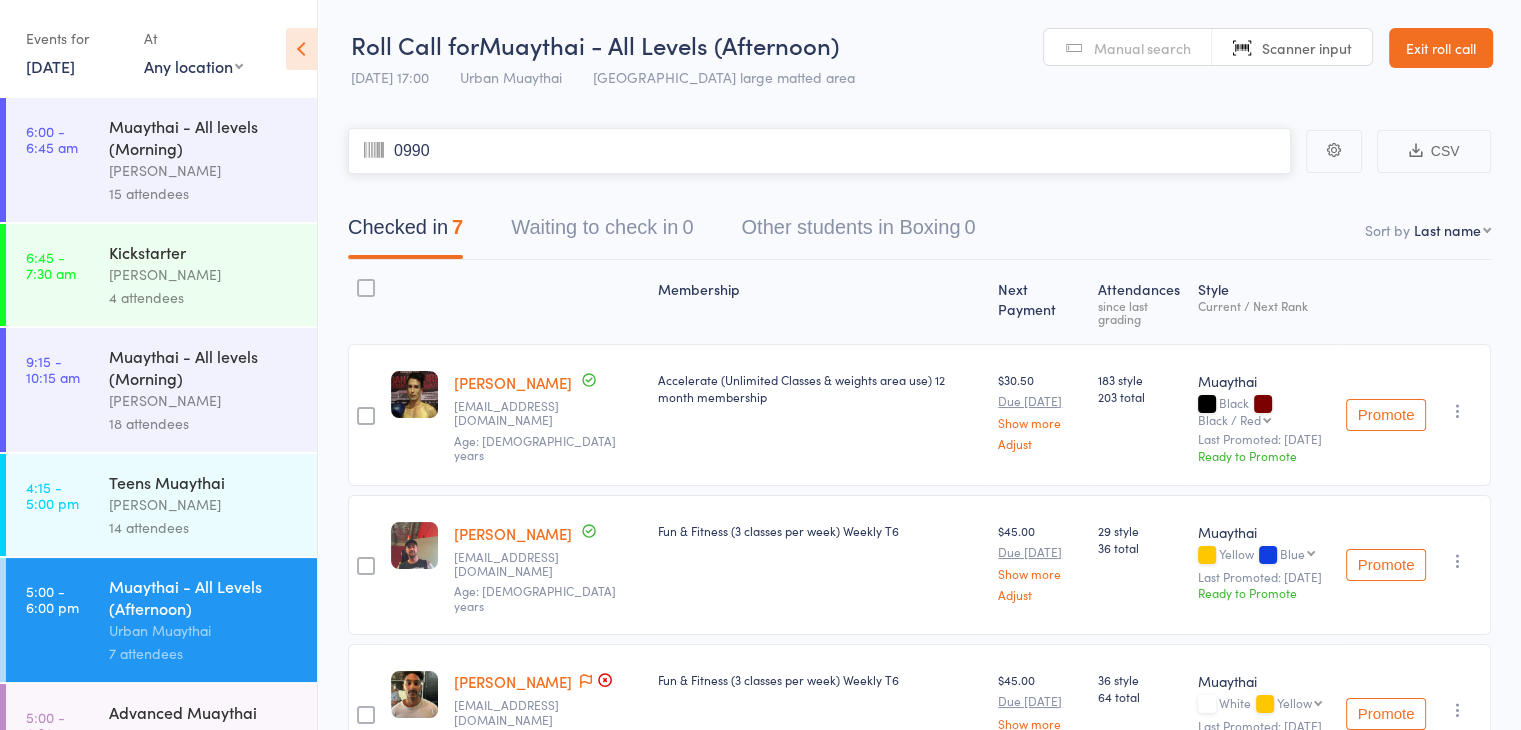 type 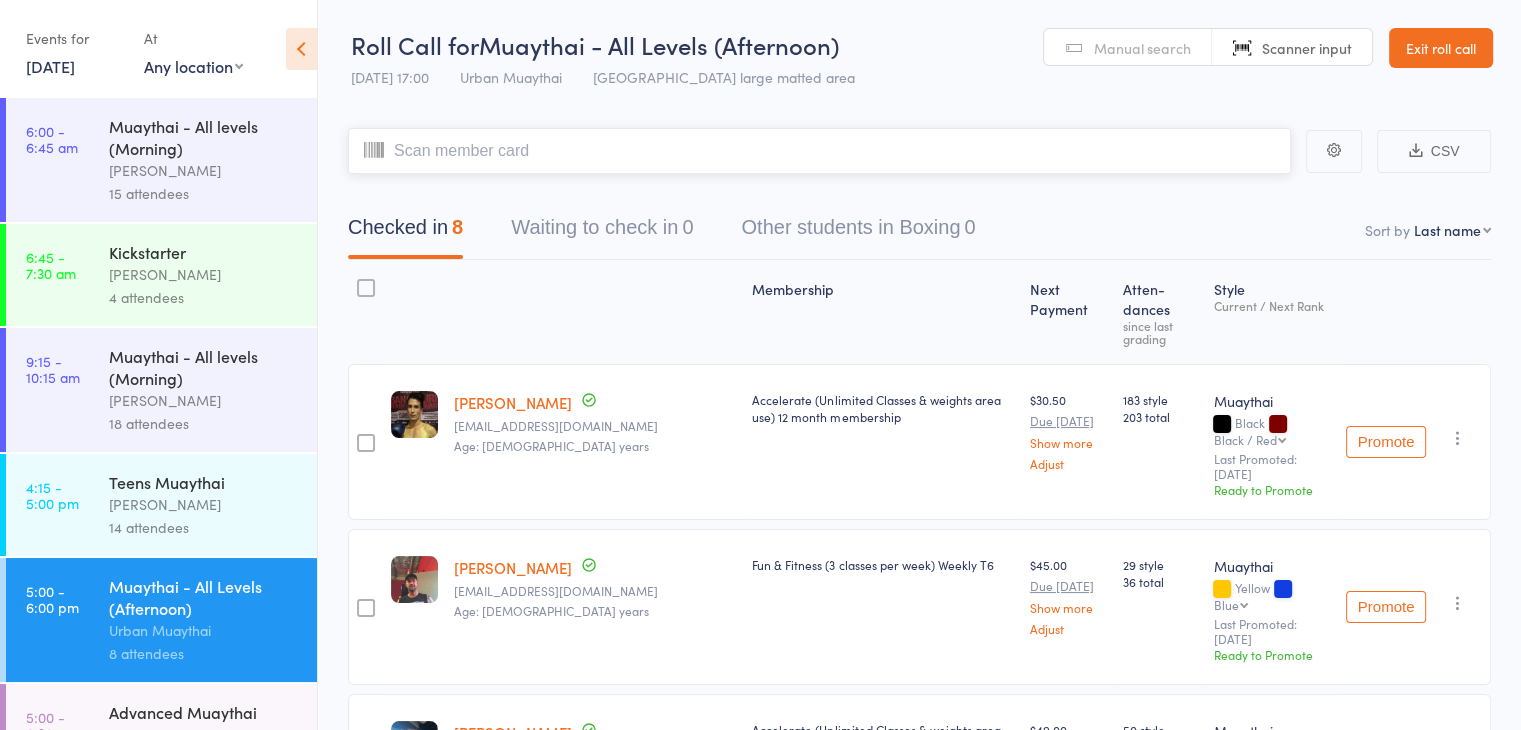 click at bounding box center (819, 151) 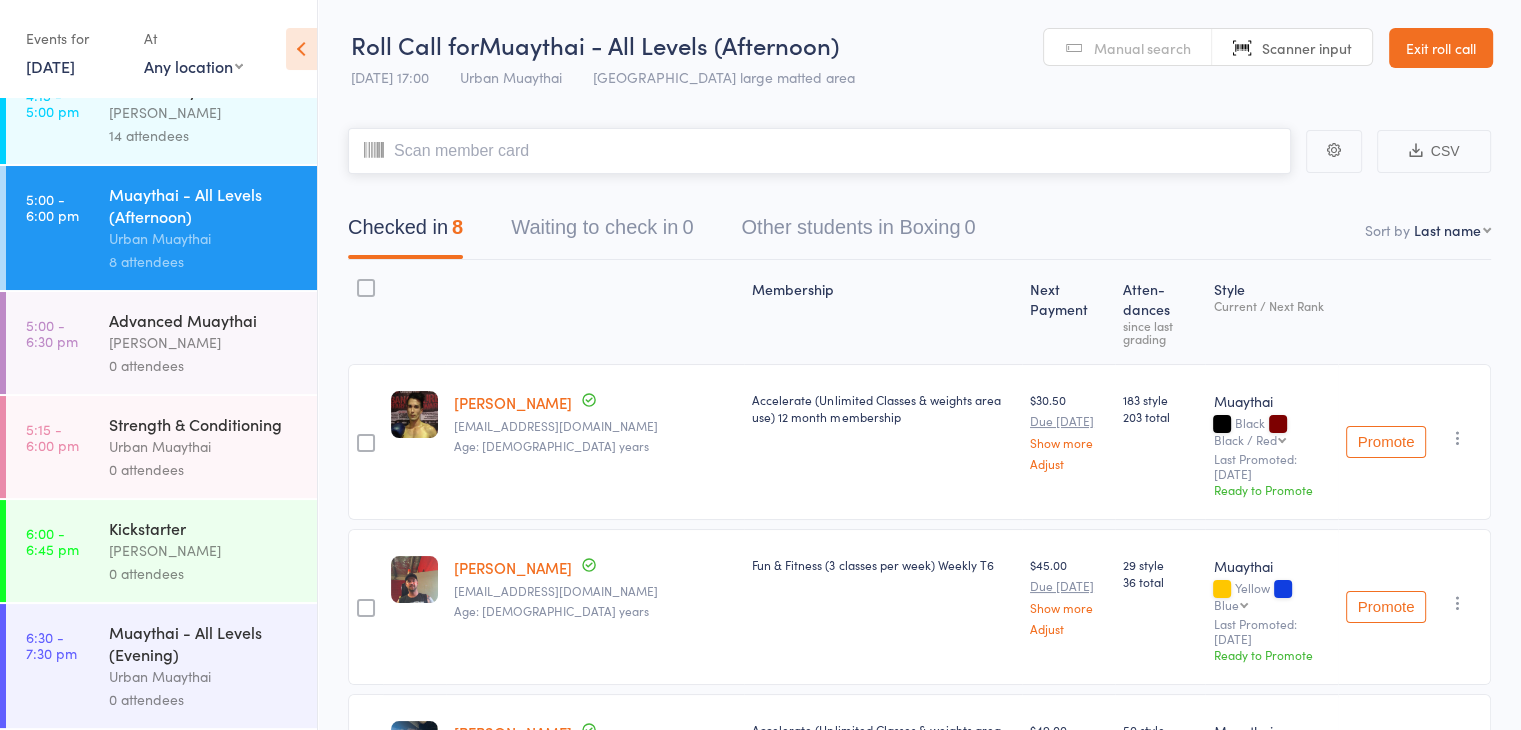scroll, scrollTop: 396, scrollLeft: 0, axis: vertical 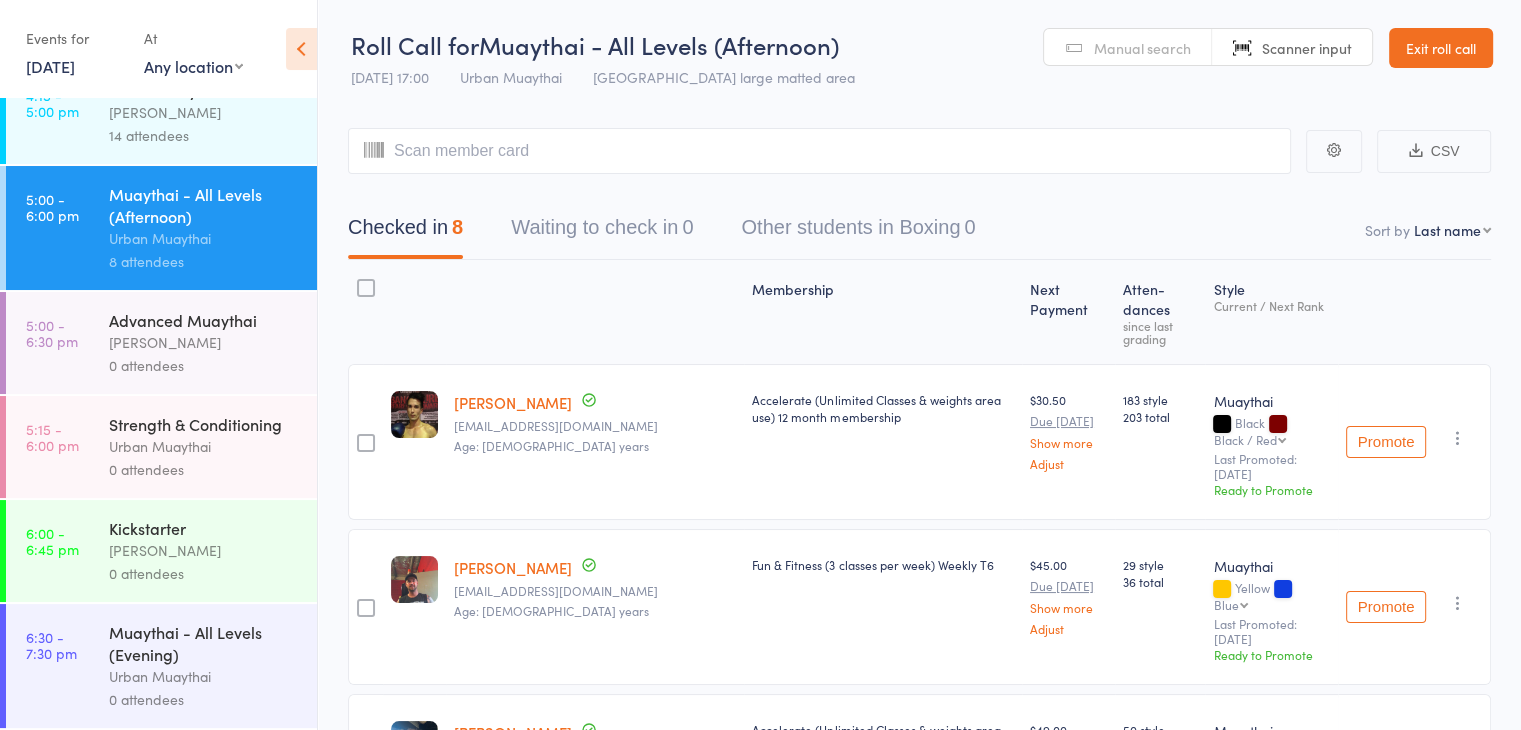 click on "Muaythai - All Levels (Evening)" at bounding box center [204, 643] 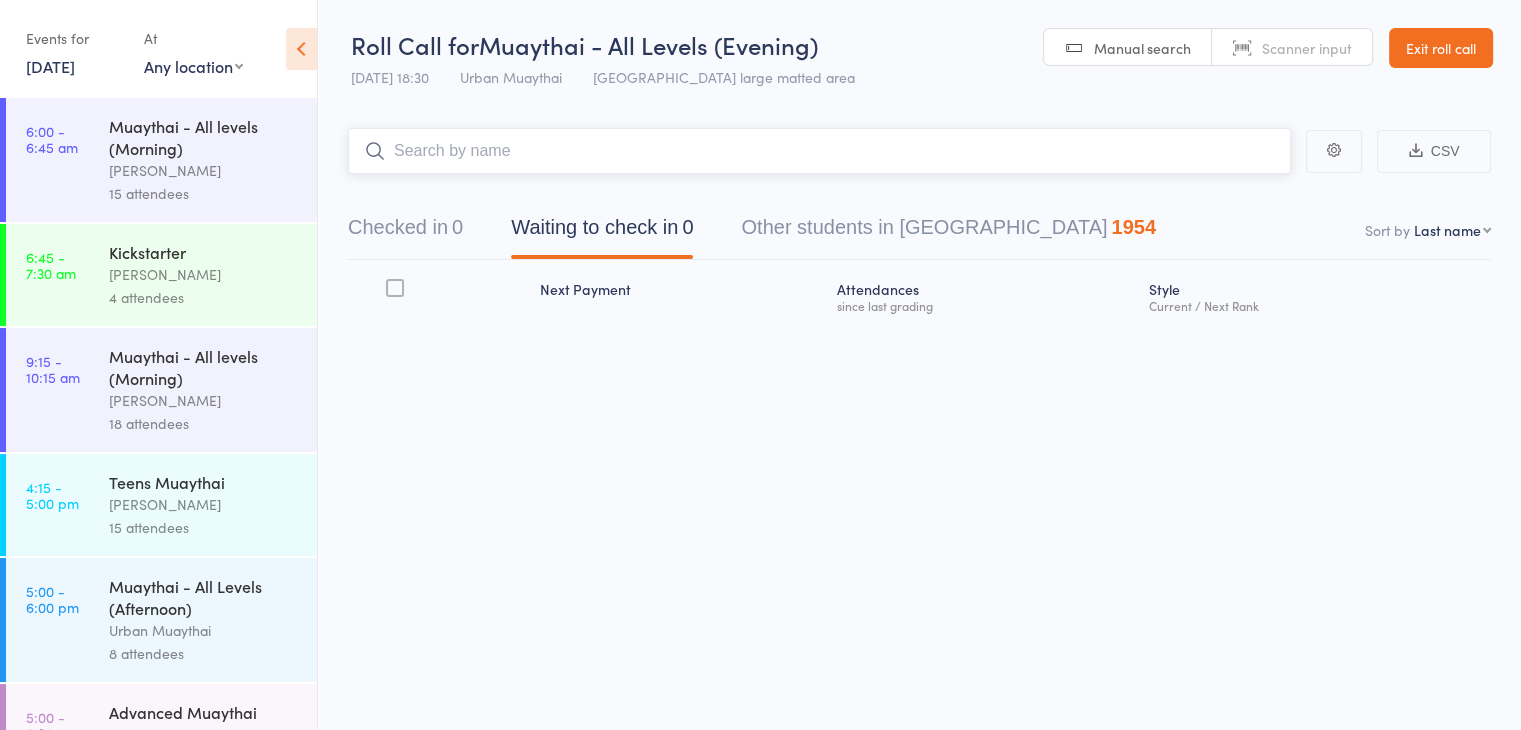 click on "Checked in  0" at bounding box center (405, 232) 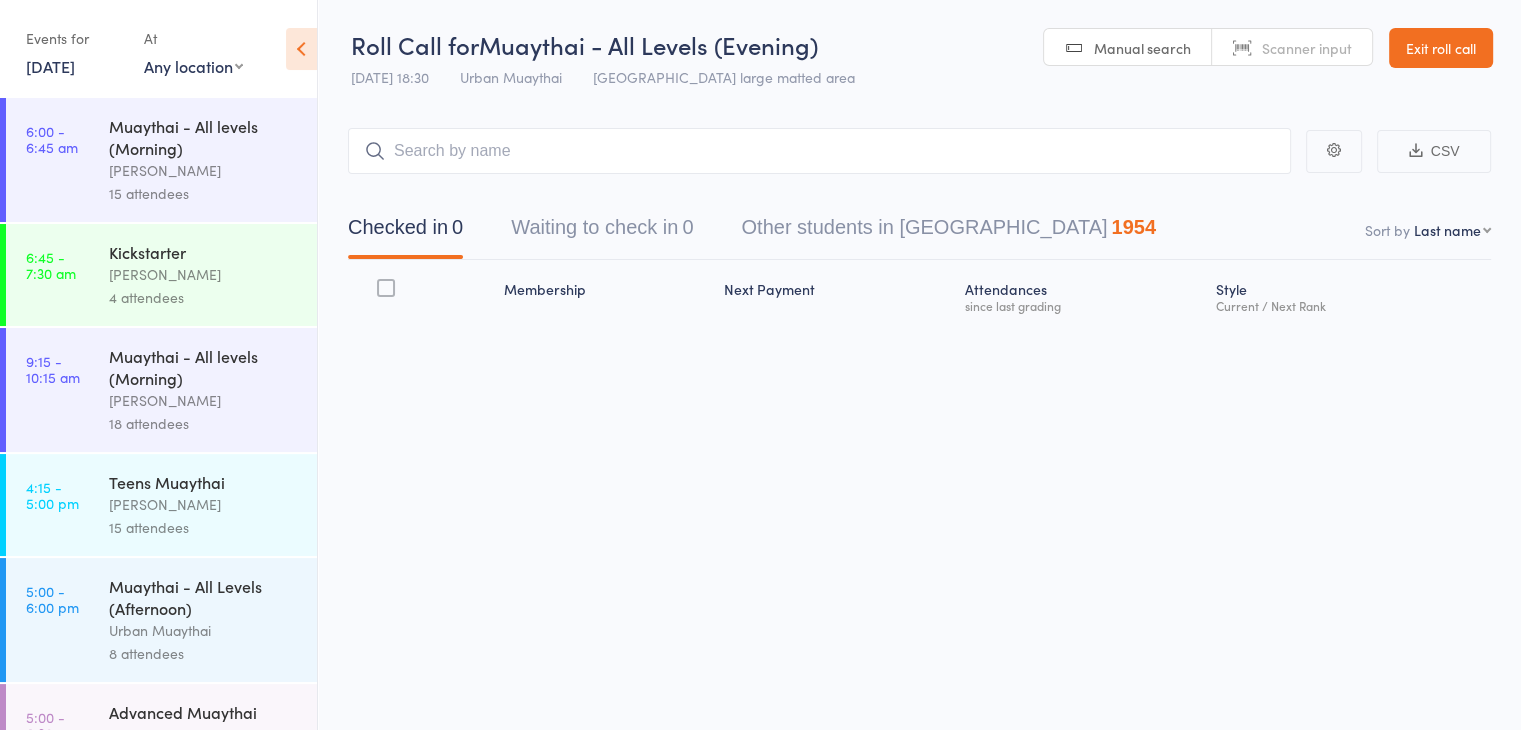 click on "Roll Call for  Muaythai - All Levels (Evening) [DATE] 18:30  Urban Muaythai  Miami large matted area  Manual search Scanner input Exit roll call" at bounding box center (919, 49) 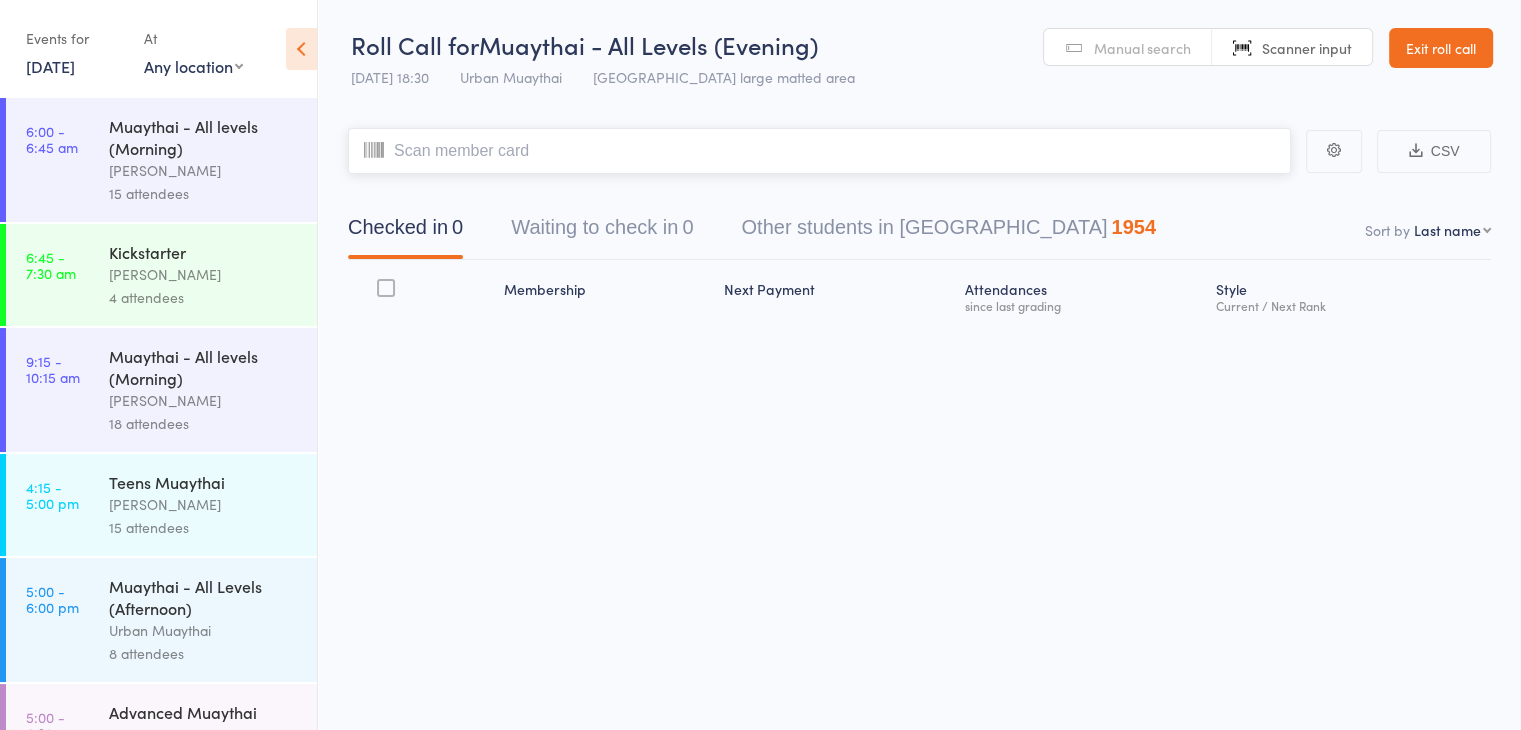 click at bounding box center [819, 151] 